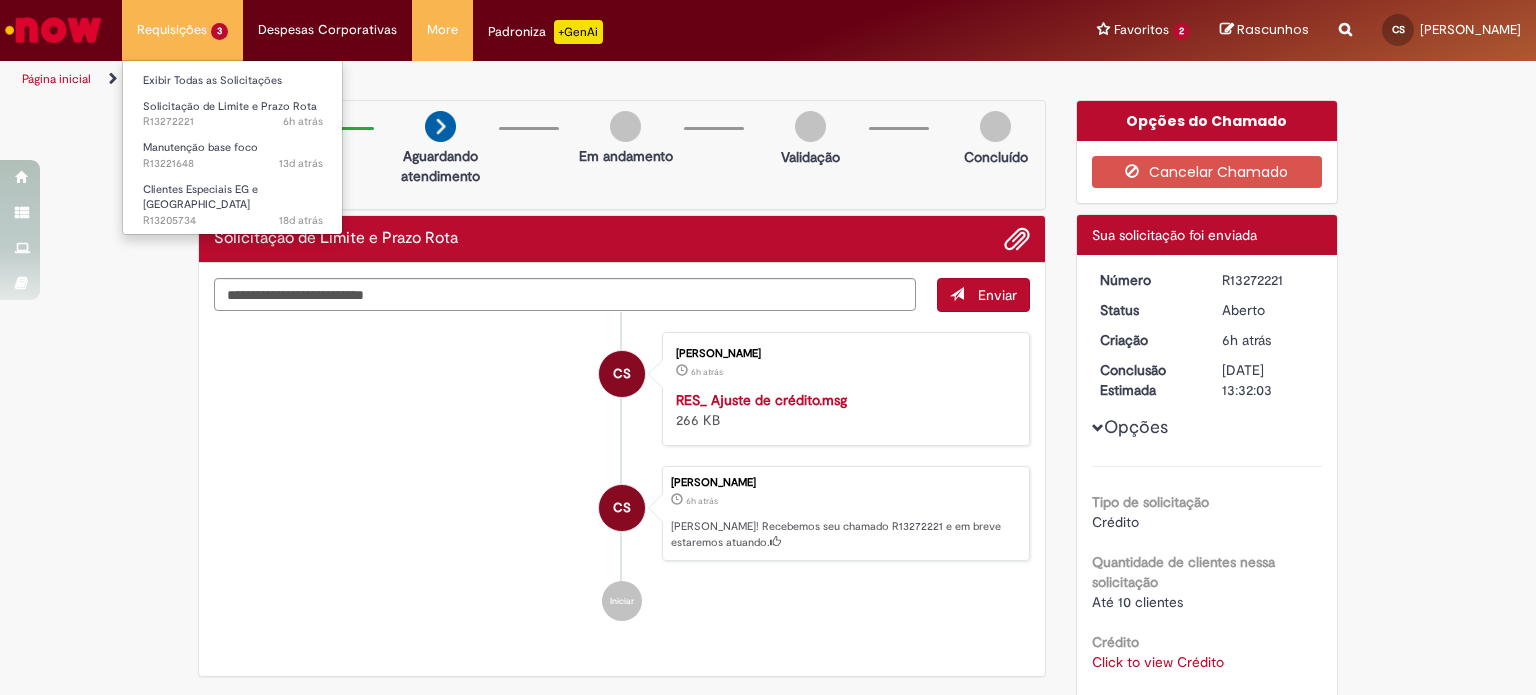 scroll, scrollTop: 0, scrollLeft: 0, axis: both 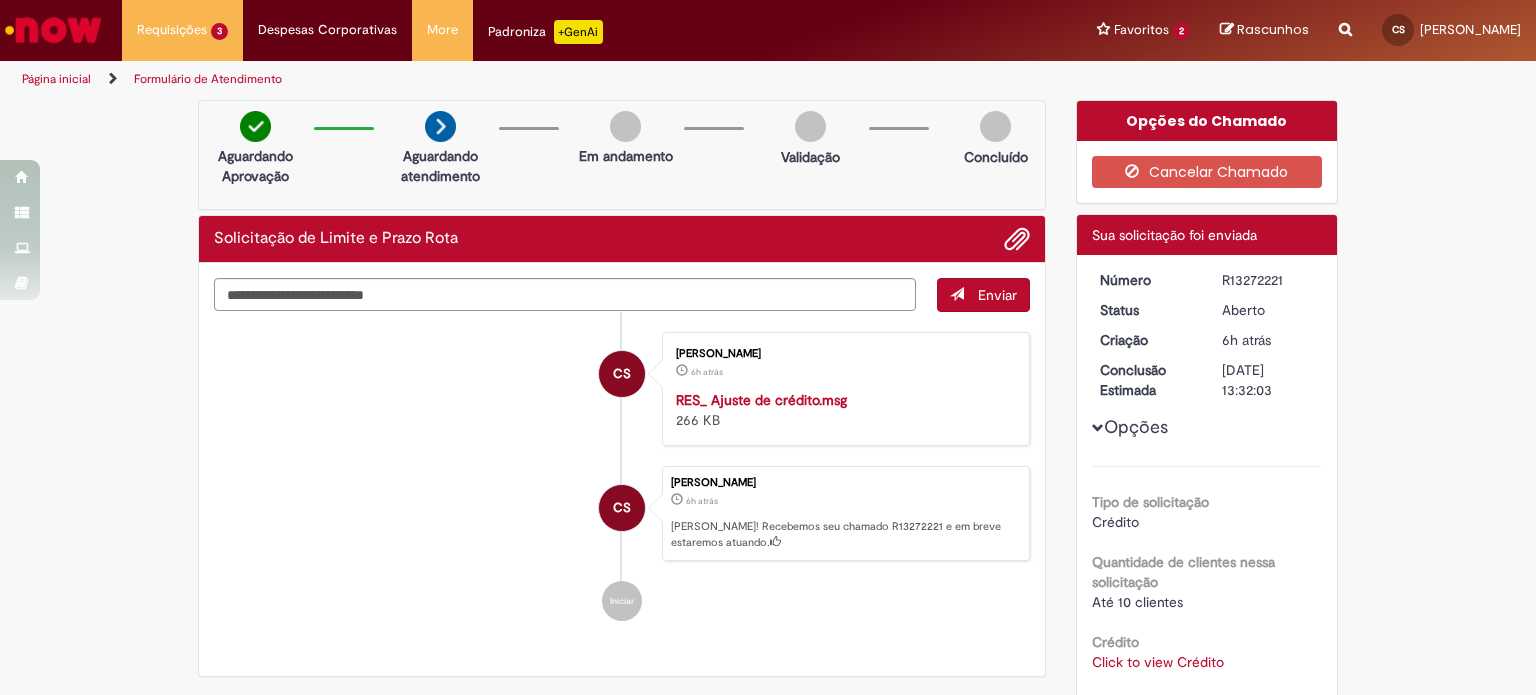 click at bounding box center (53, 30) 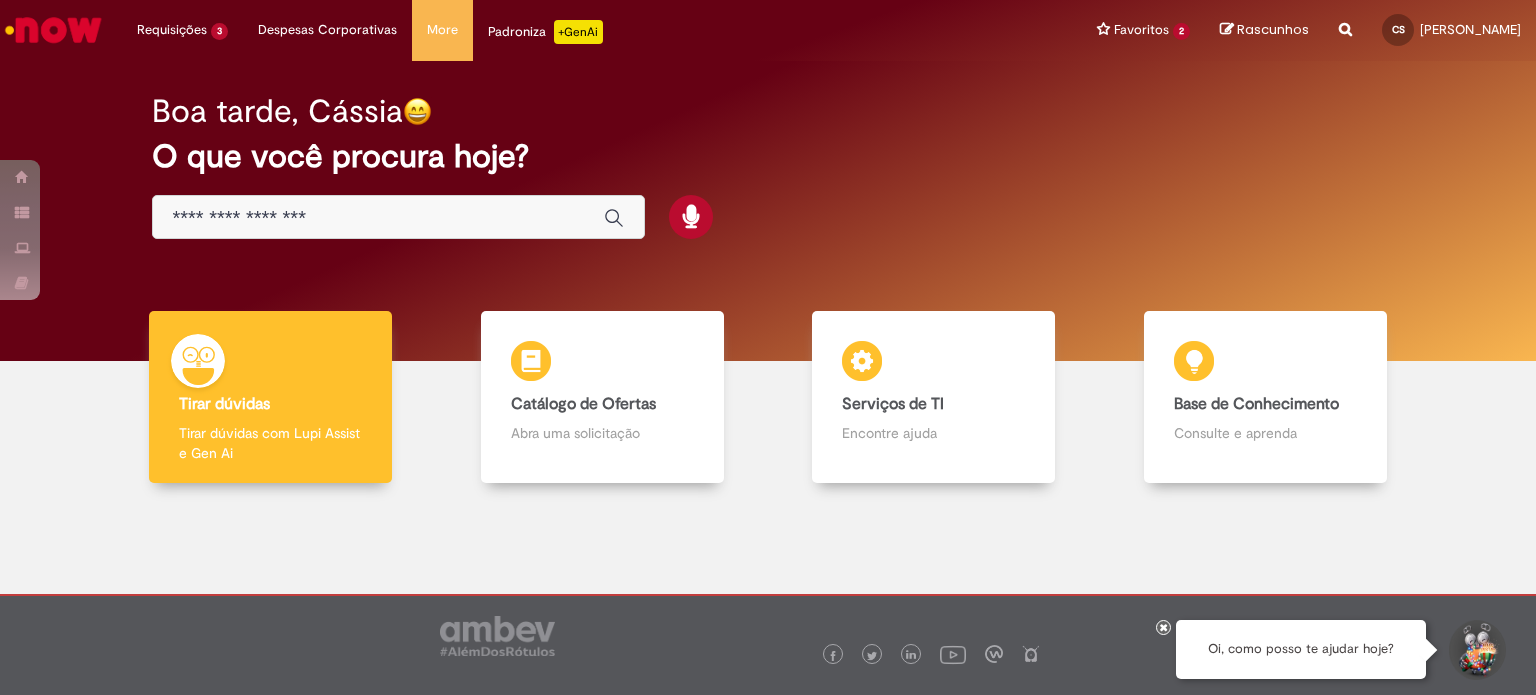 scroll, scrollTop: 0, scrollLeft: 0, axis: both 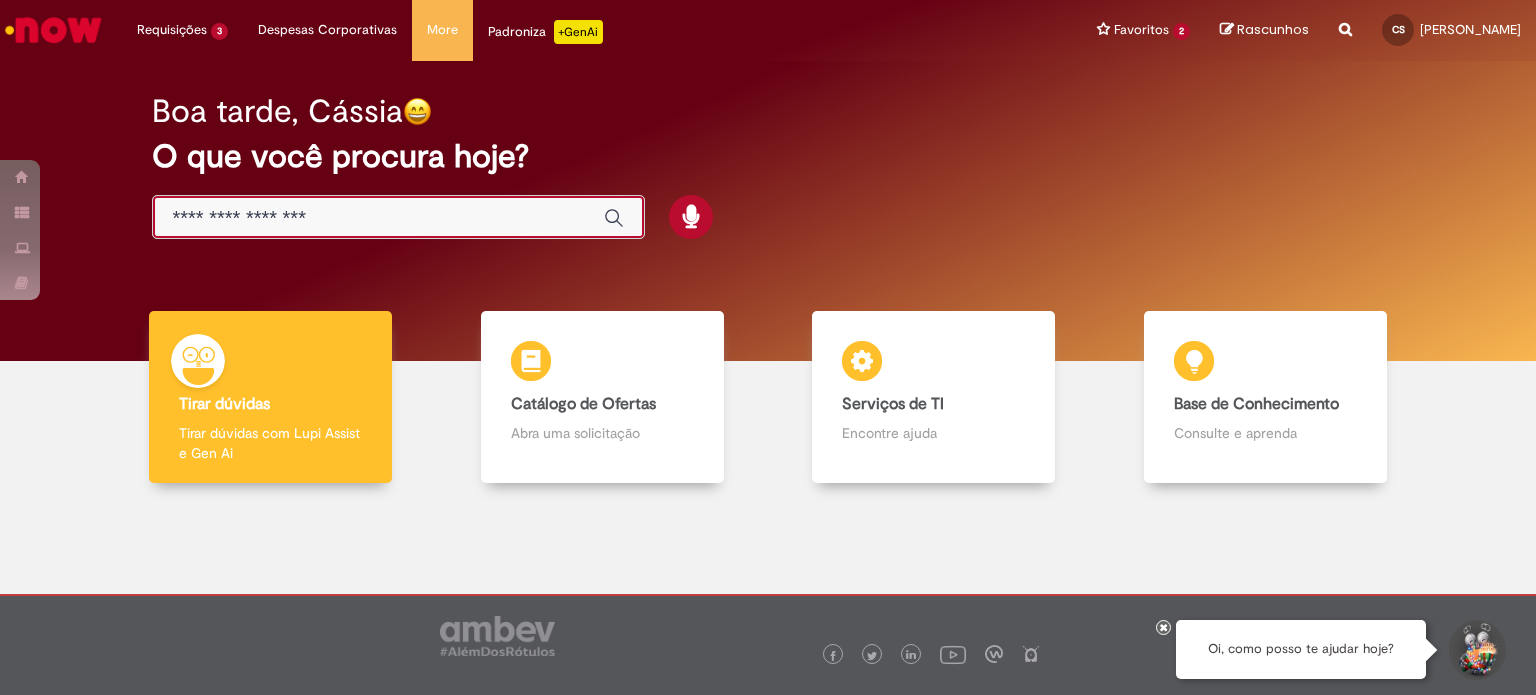 click at bounding box center [378, 218] 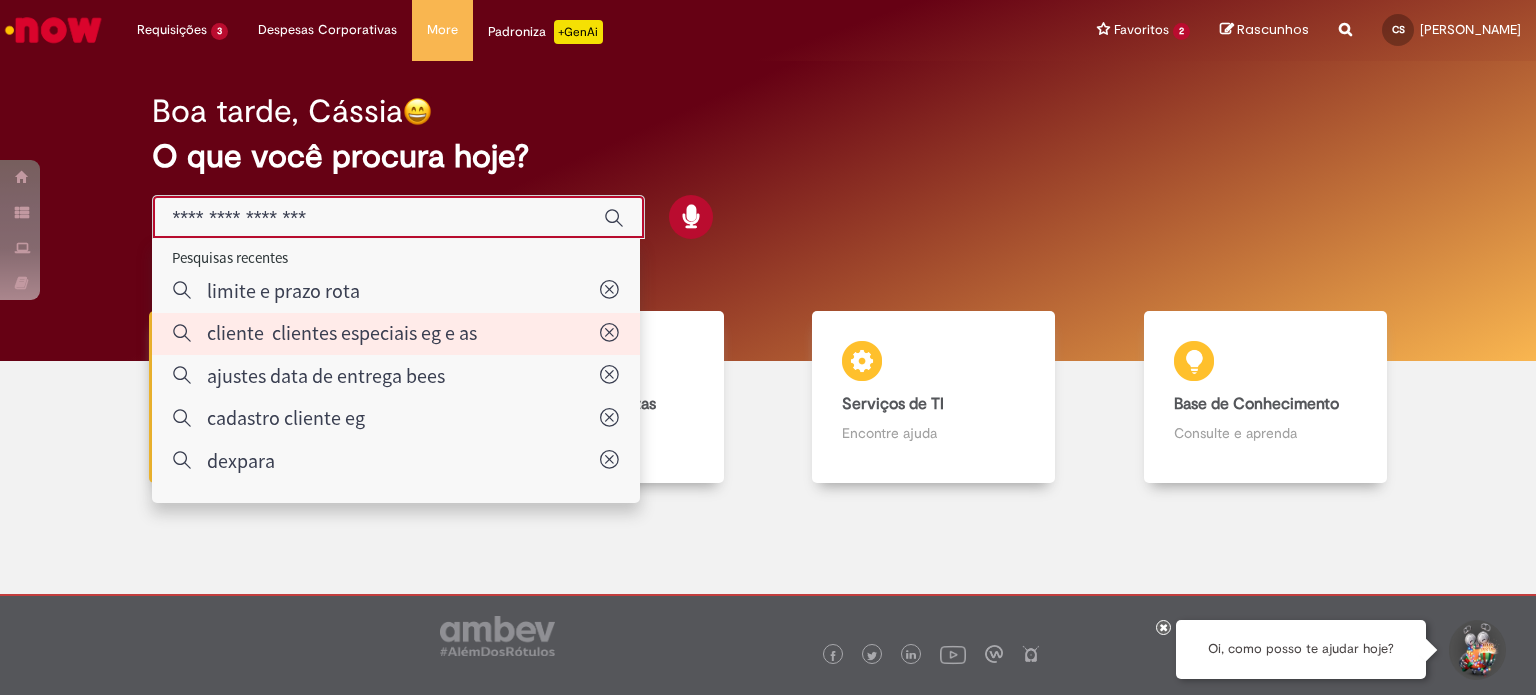 type on "**********" 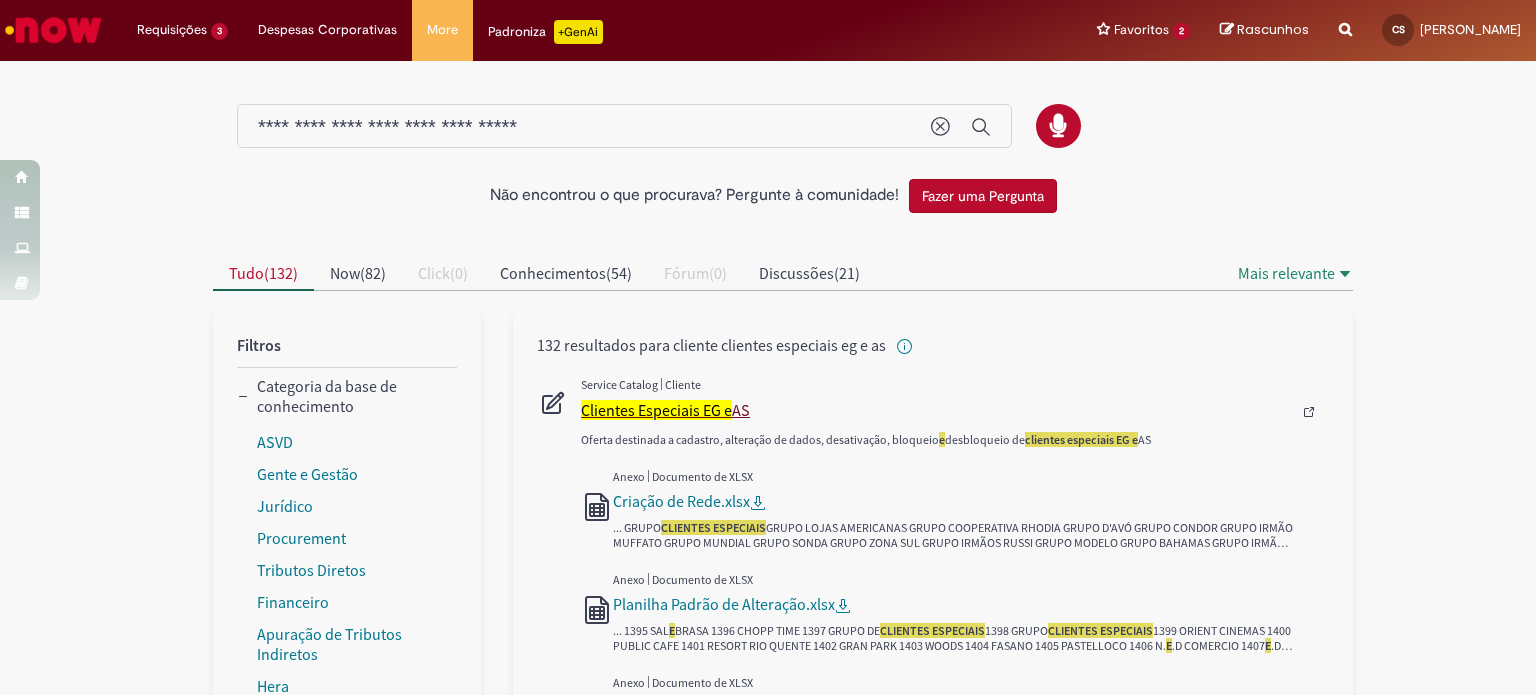 click on "Clientes Especiais EG e" at bounding box center [656, 410] 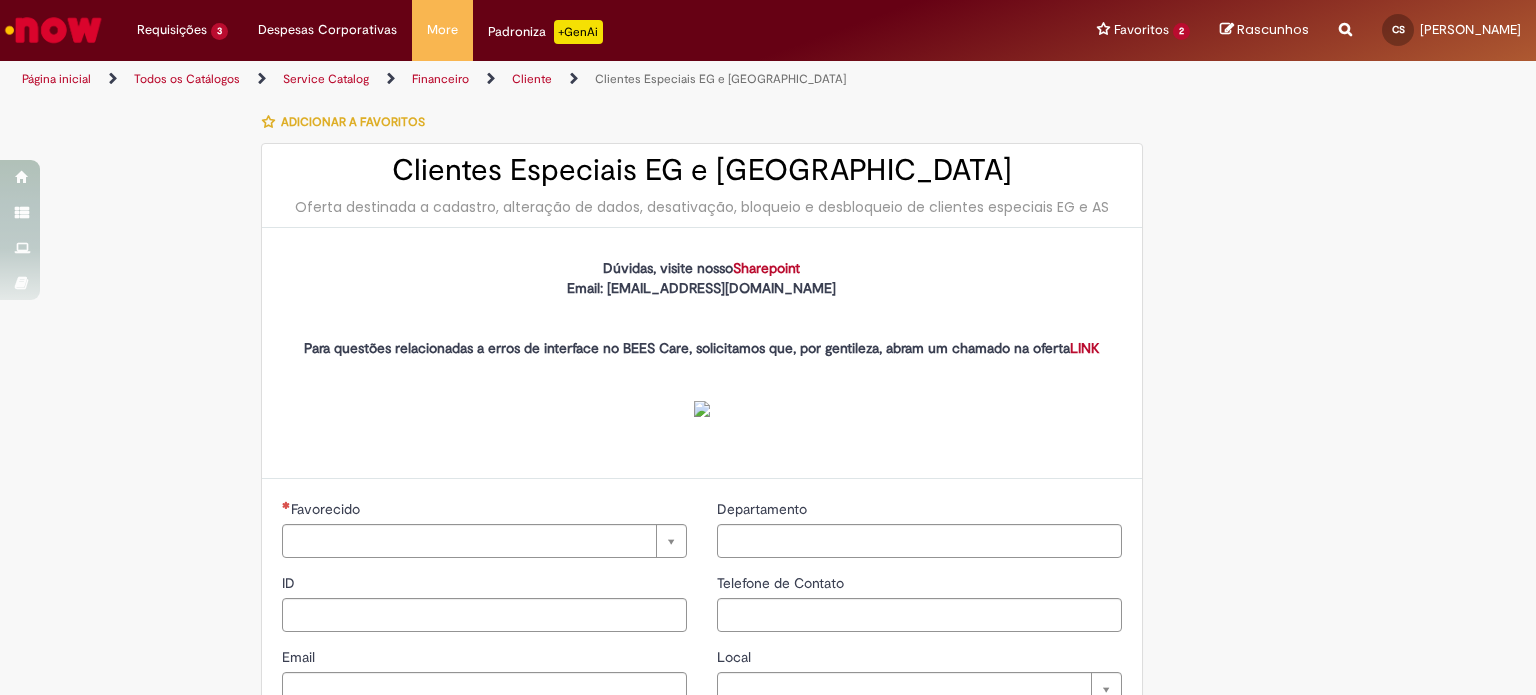 type on "**********" 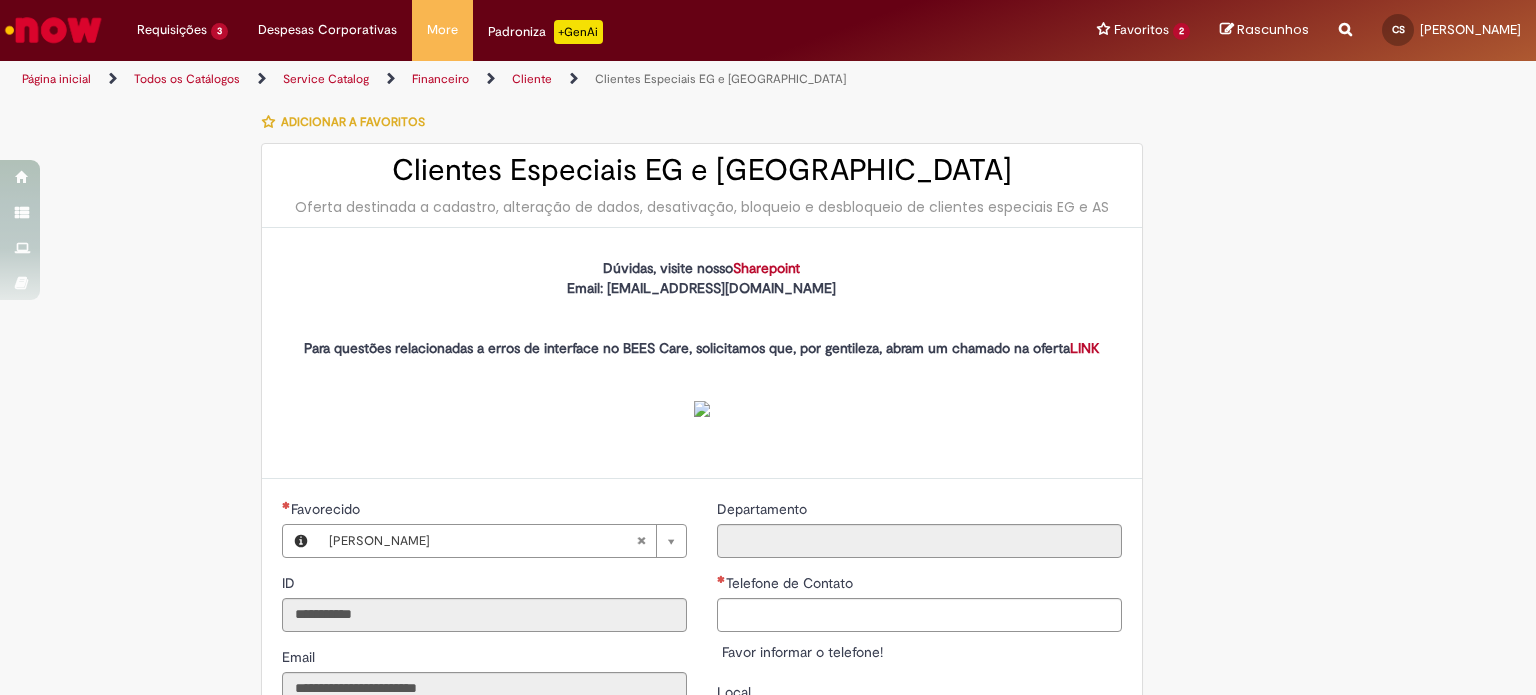 type on "**********" 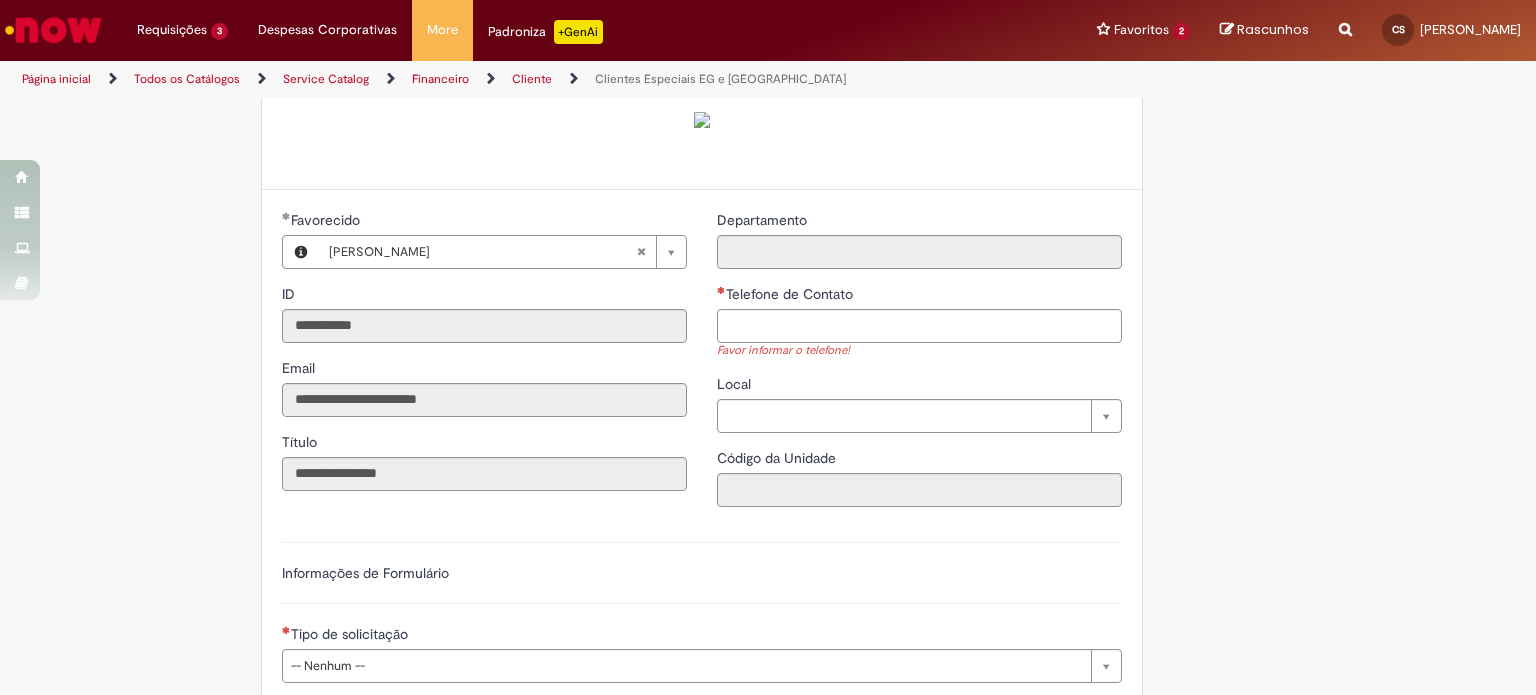 scroll, scrollTop: 300, scrollLeft: 0, axis: vertical 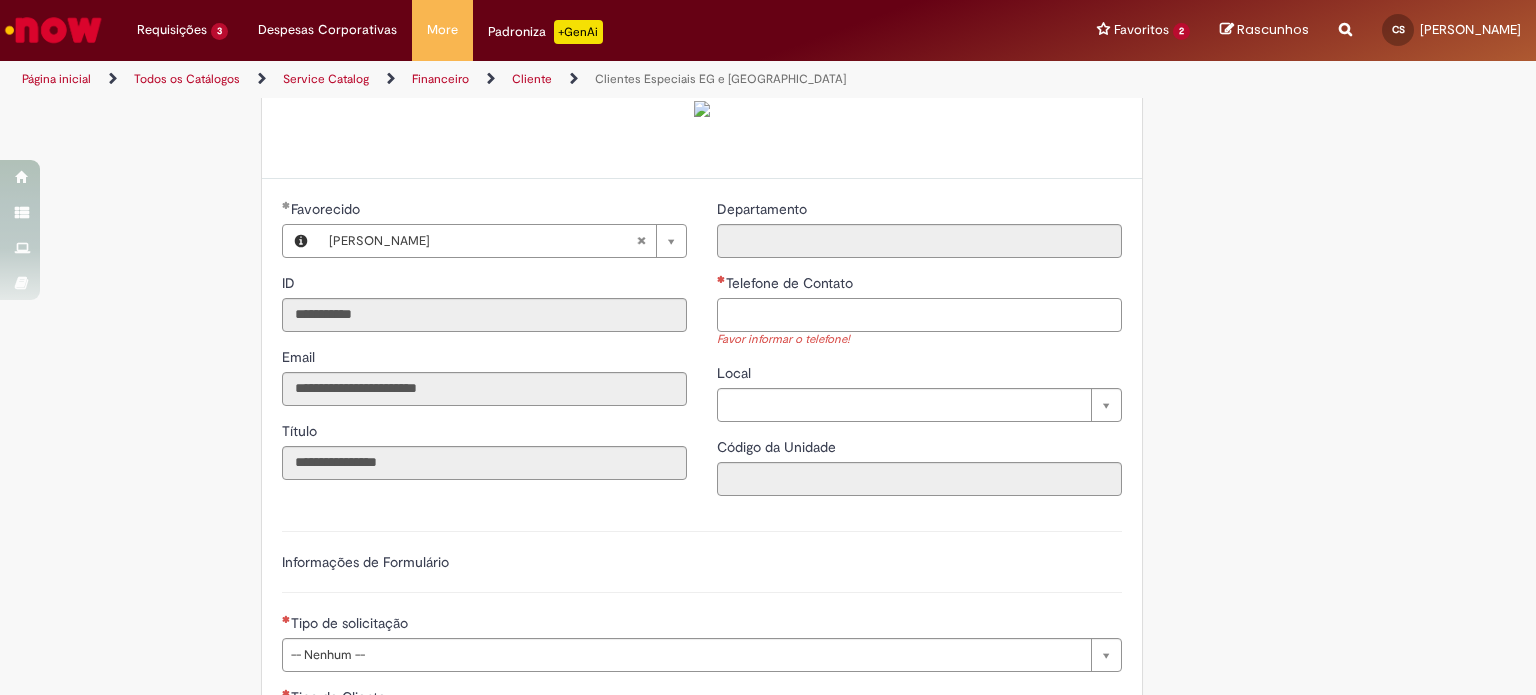 drag, startPoint x: 898, startPoint y: 310, endPoint x: 908, endPoint y: 326, distance: 18.867962 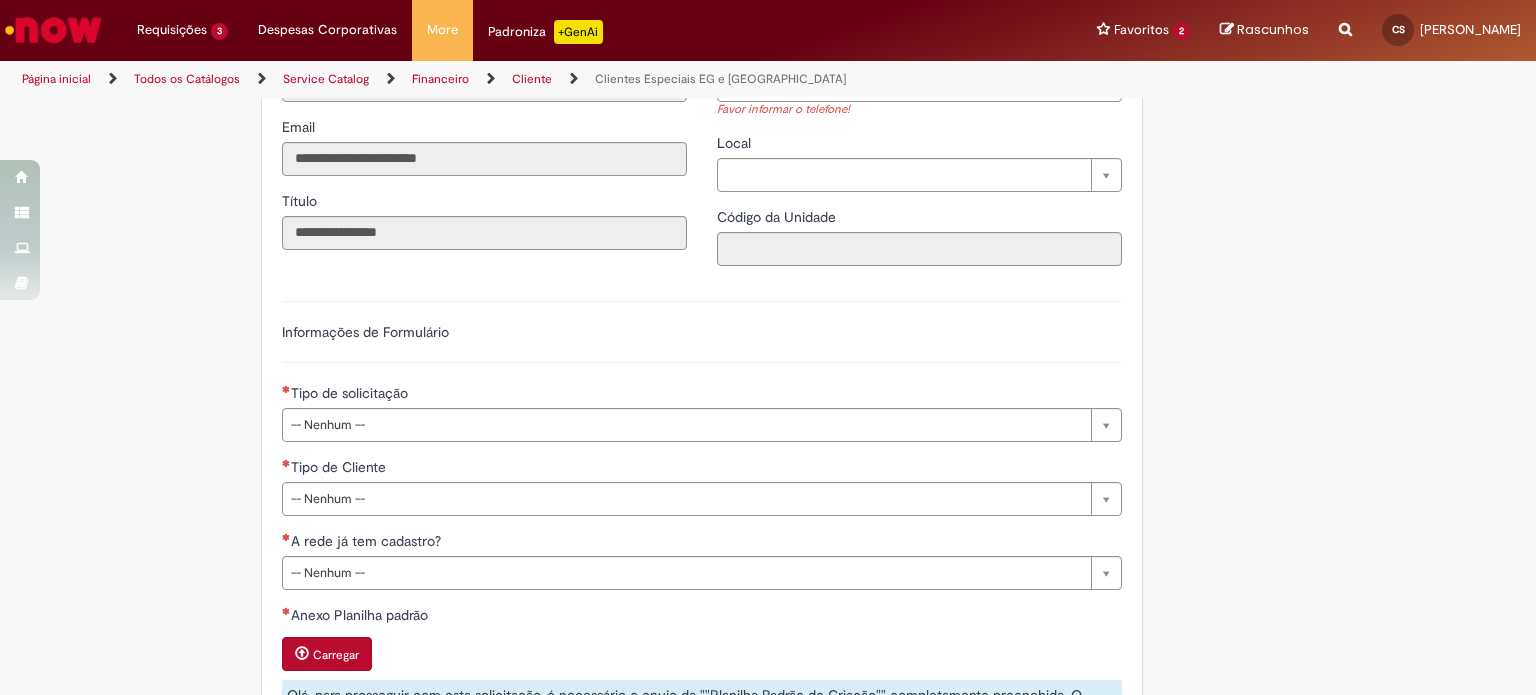 scroll, scrollTop: 700, scrollLeft: 0, axis: vertical 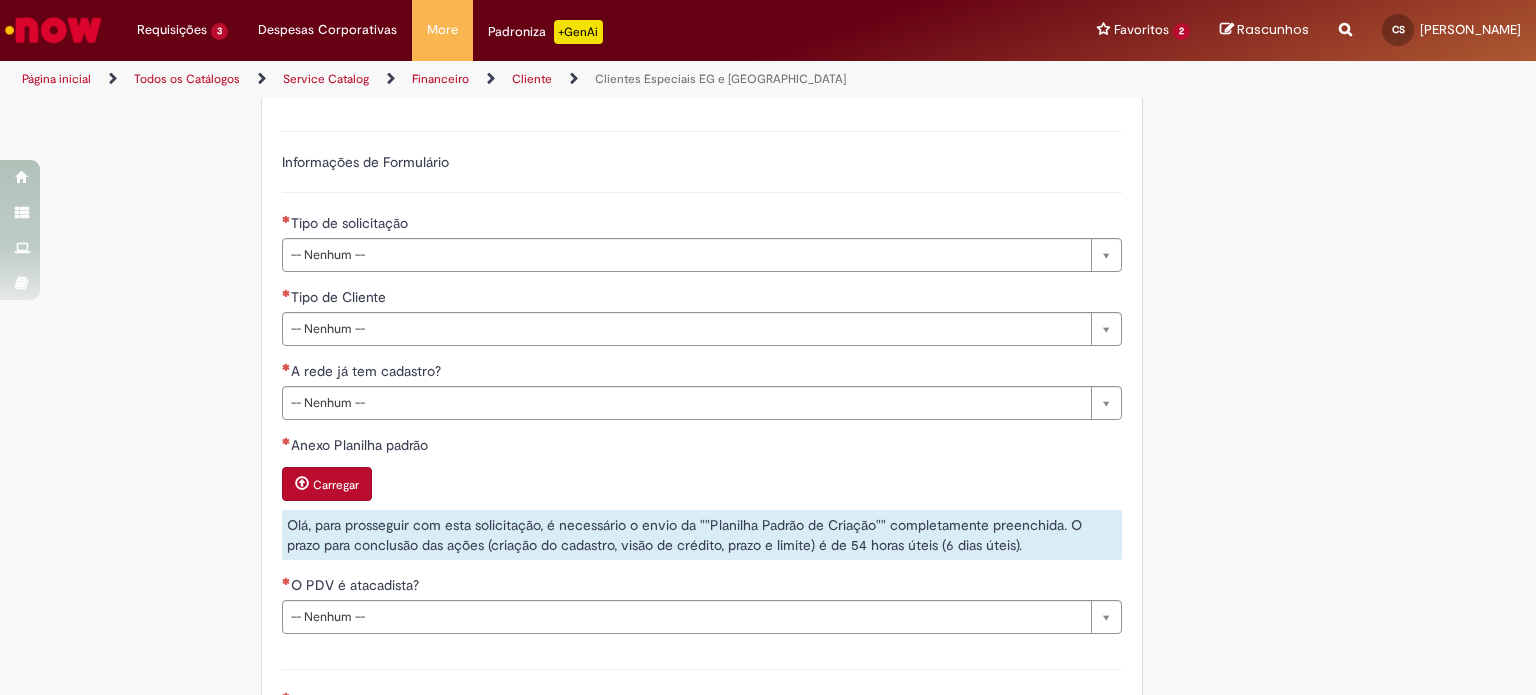type on "**********" 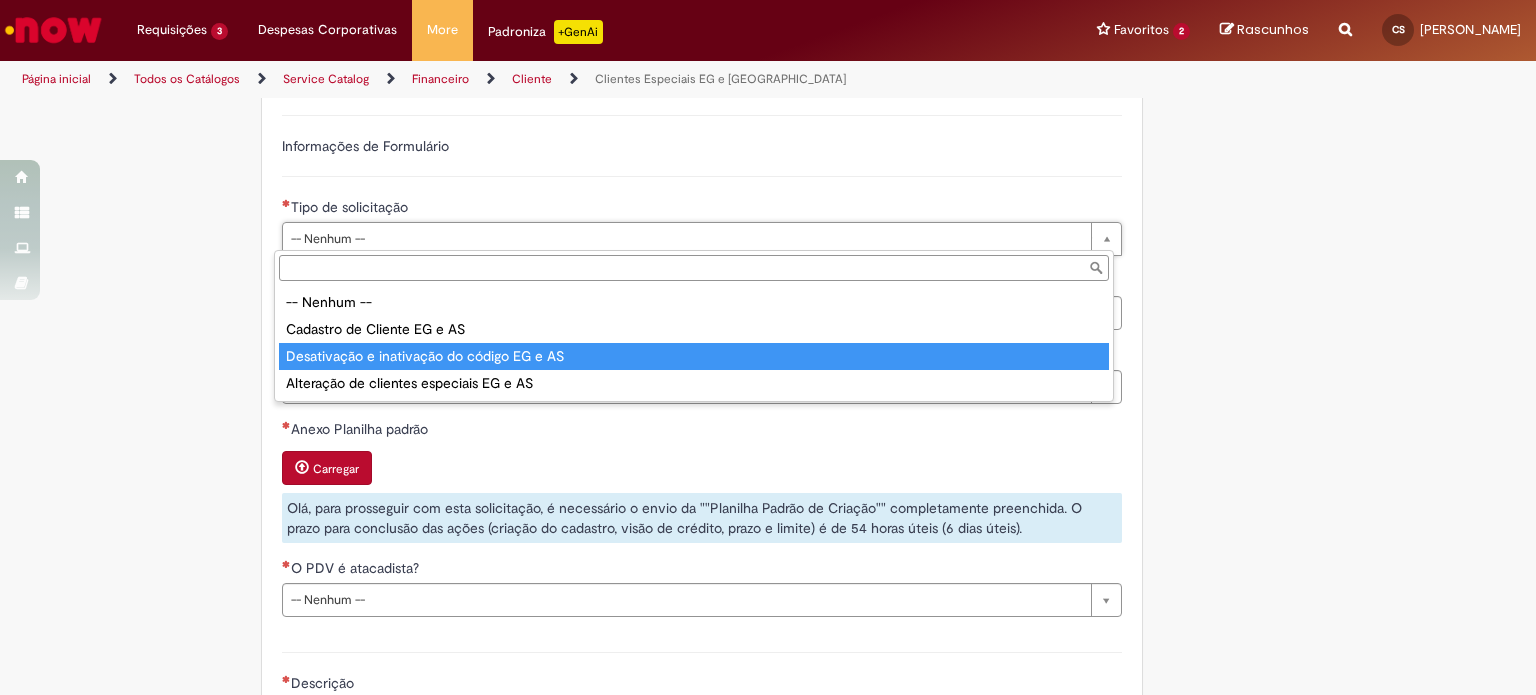 type on "**********" 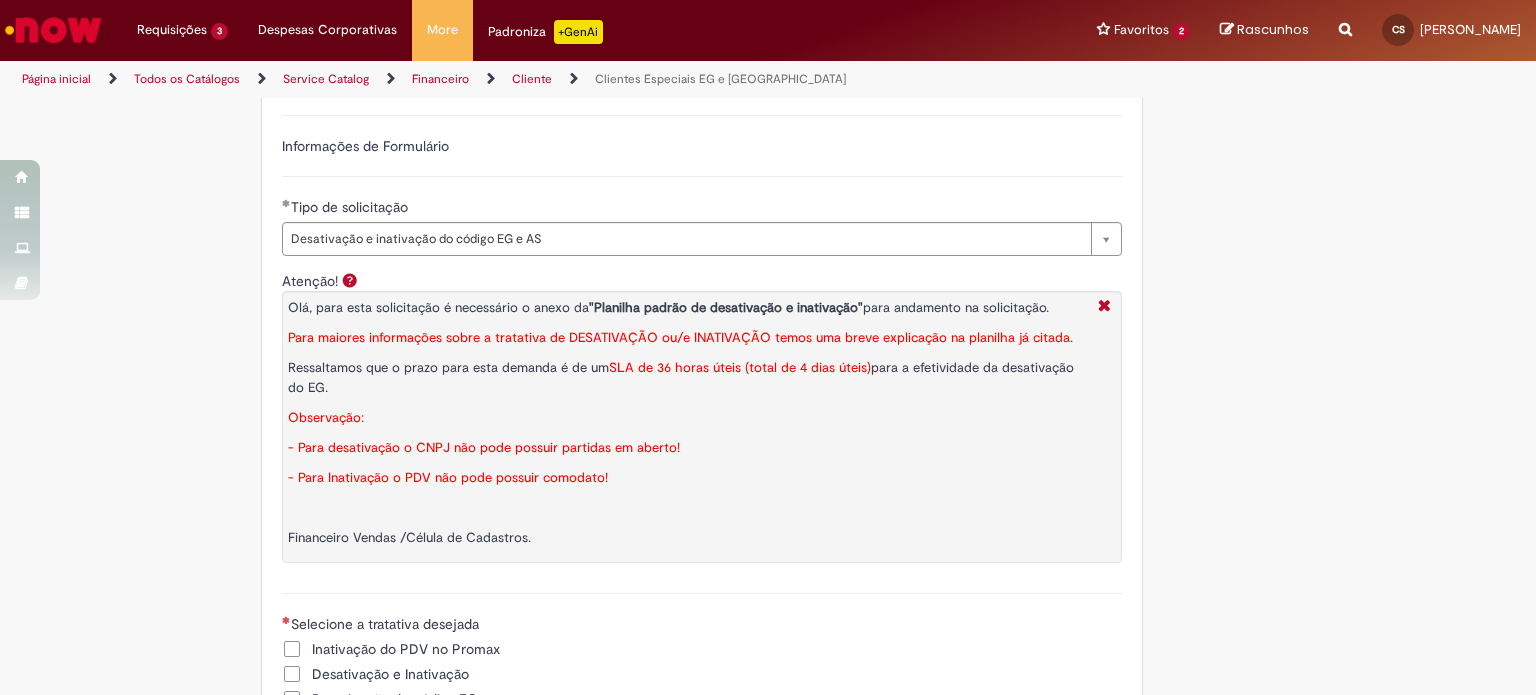 click on "**********" at bounding box center [768, 505] 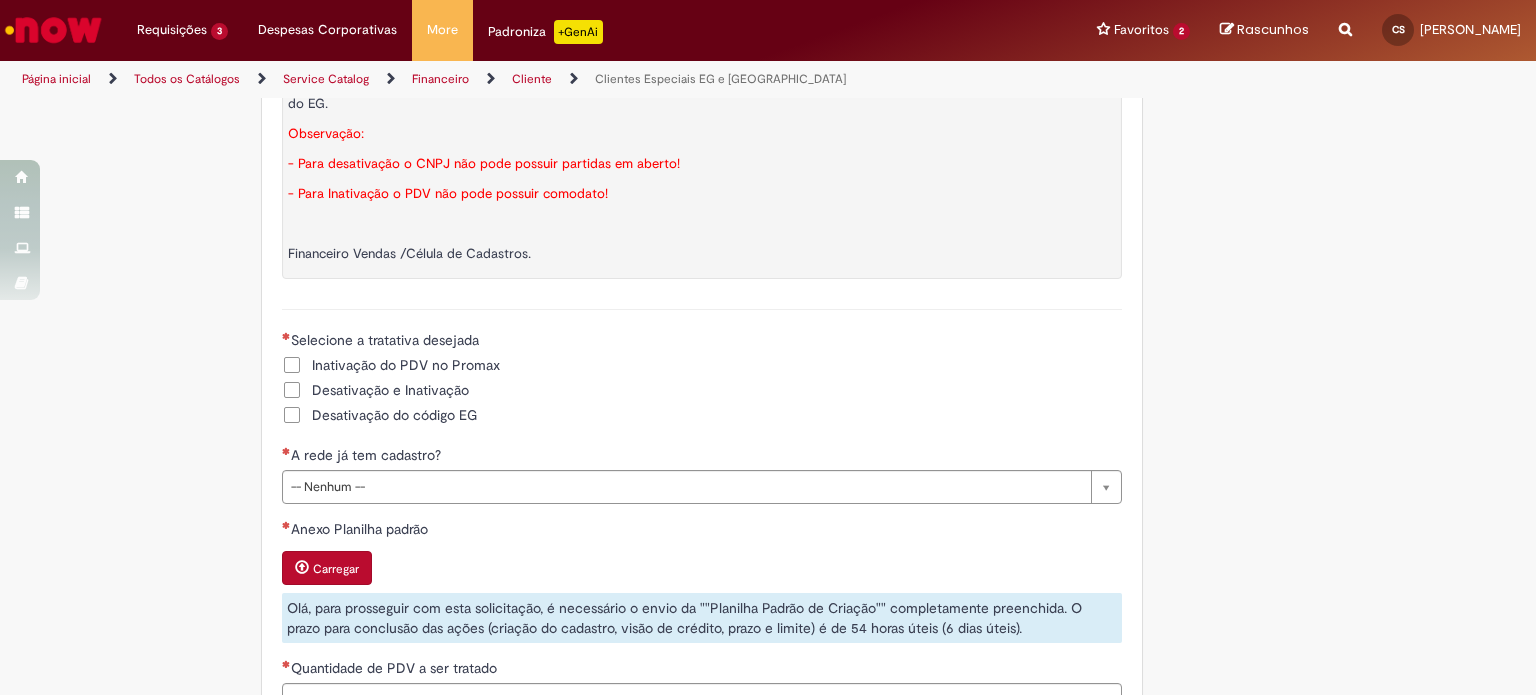 scroll, scrollTop: 1000, scrollLeft: 0, axis: vertical 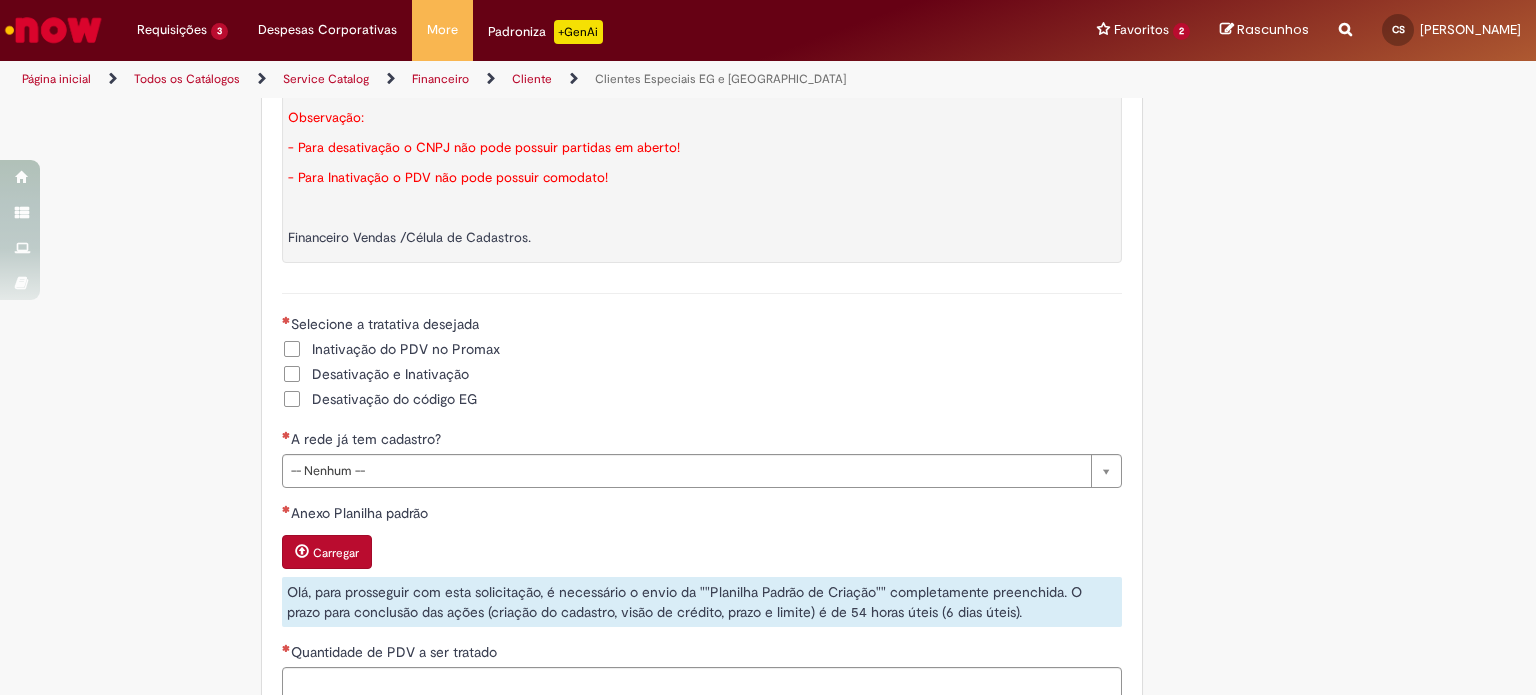 click on "Desativação do código EG" at bounding box center (394, 399) 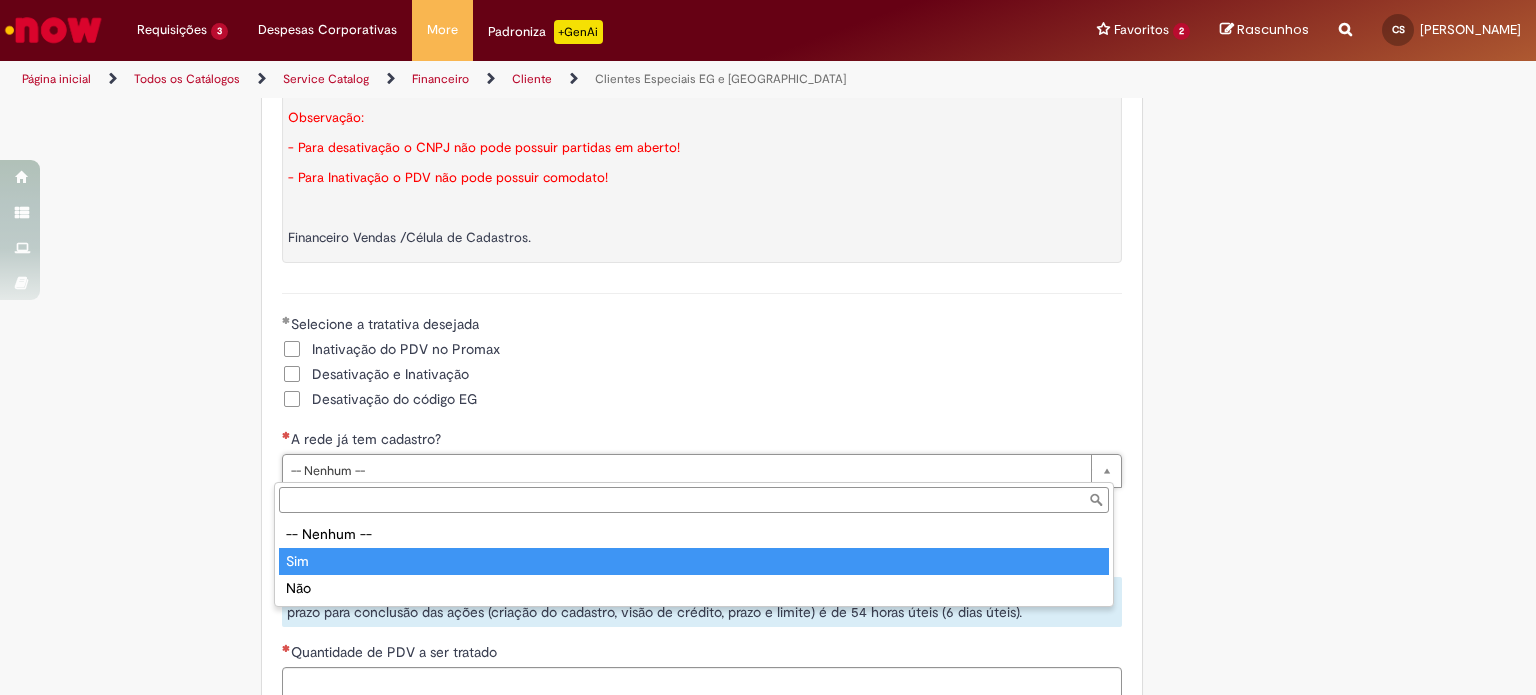 type on "***" 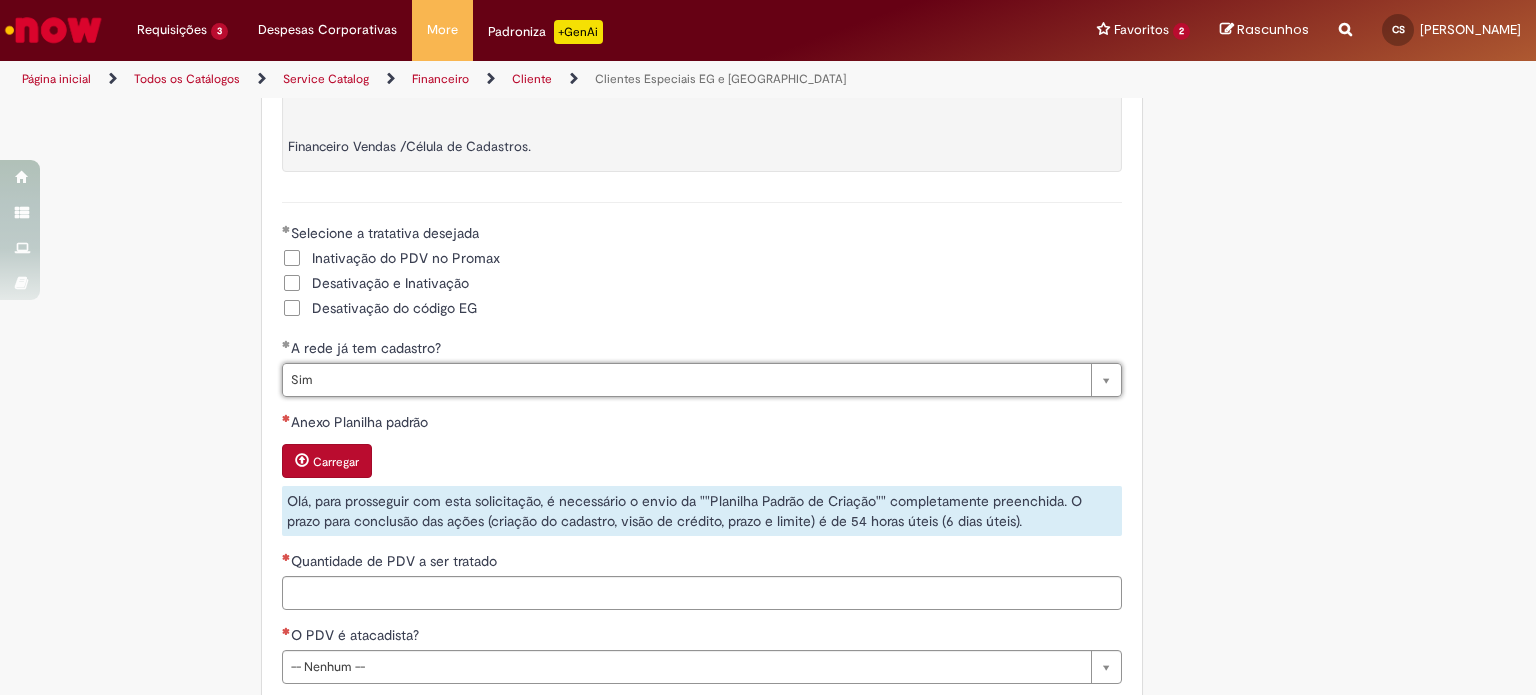 scroll, scrollTop: 1200, scrollLeft: 0, axis: vertical 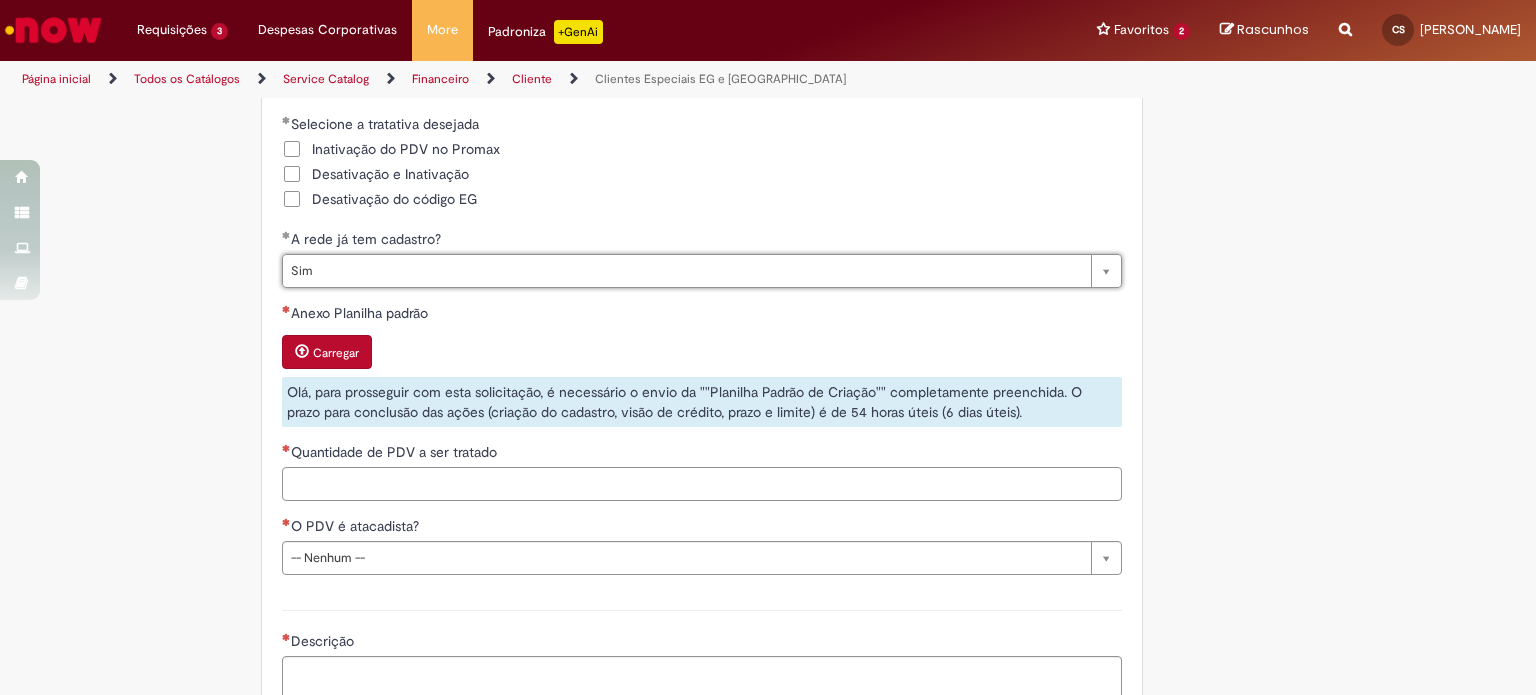 click on "Quantidade de PDV a ser tratado" at bounding box center (702, 484) 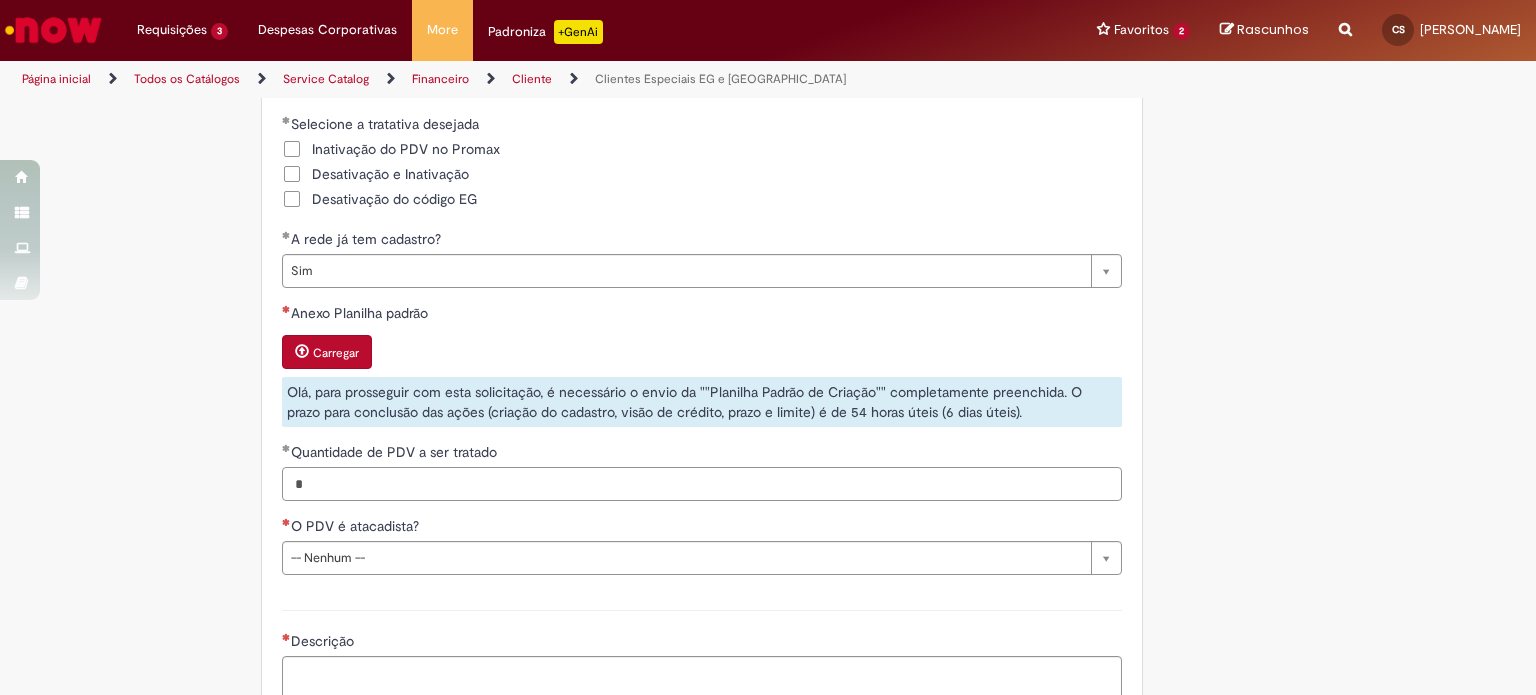 type on "*" 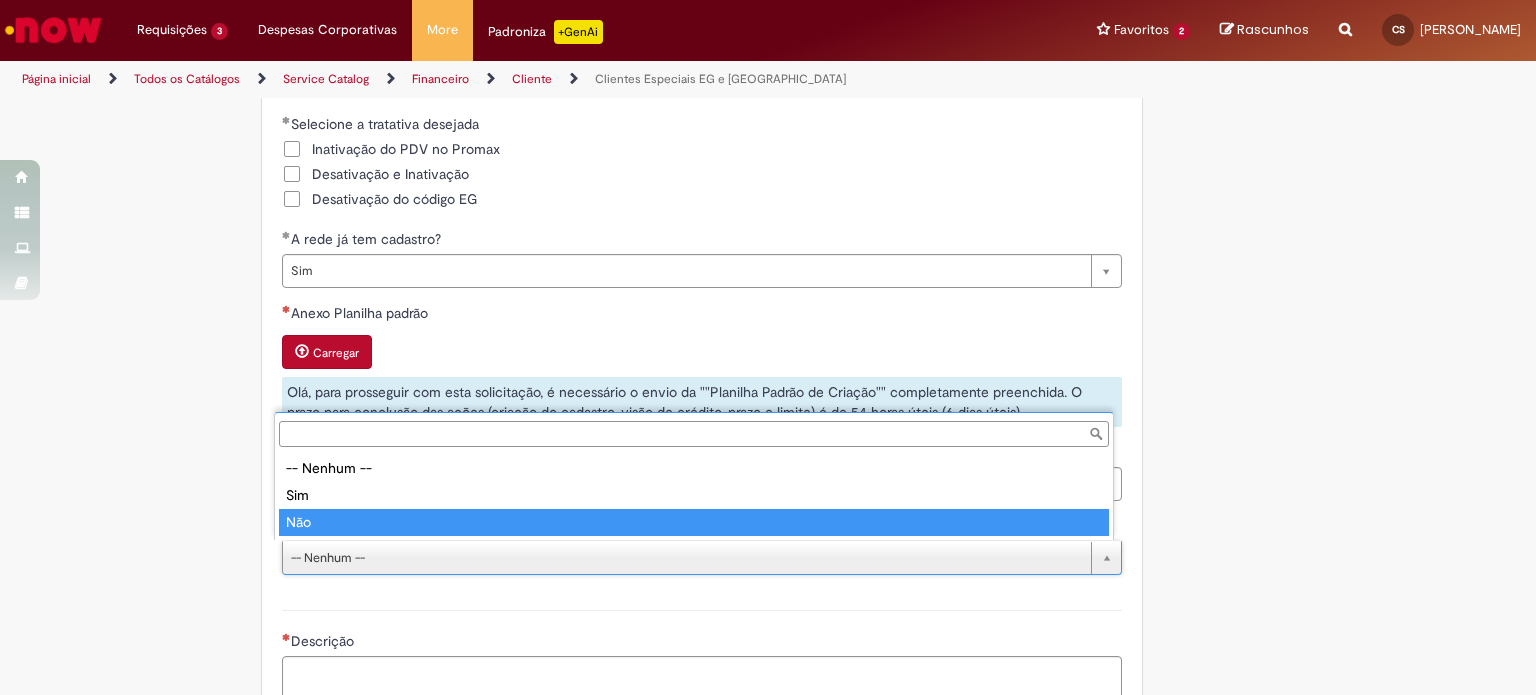 type on "***" 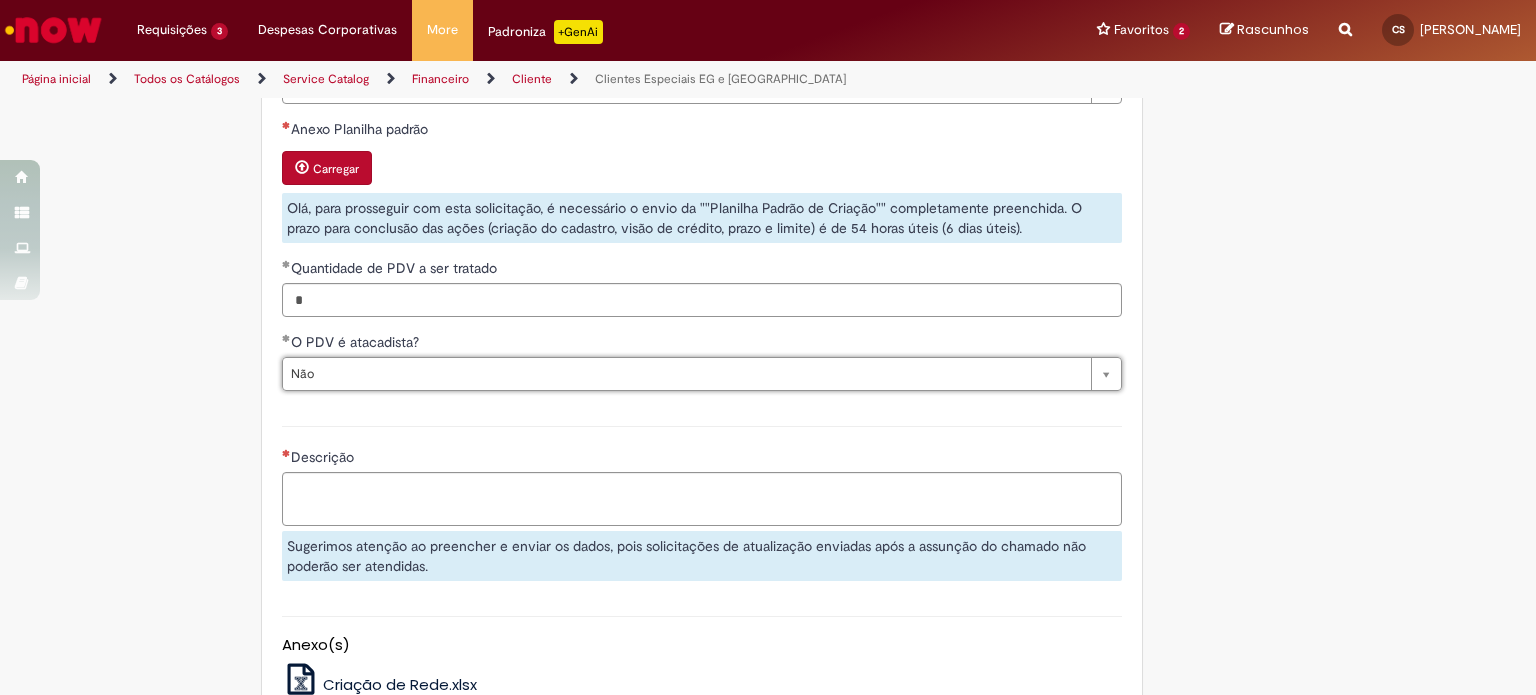 scroll, scrollTop: 1500, scrollLeft: 0, axis: vertical 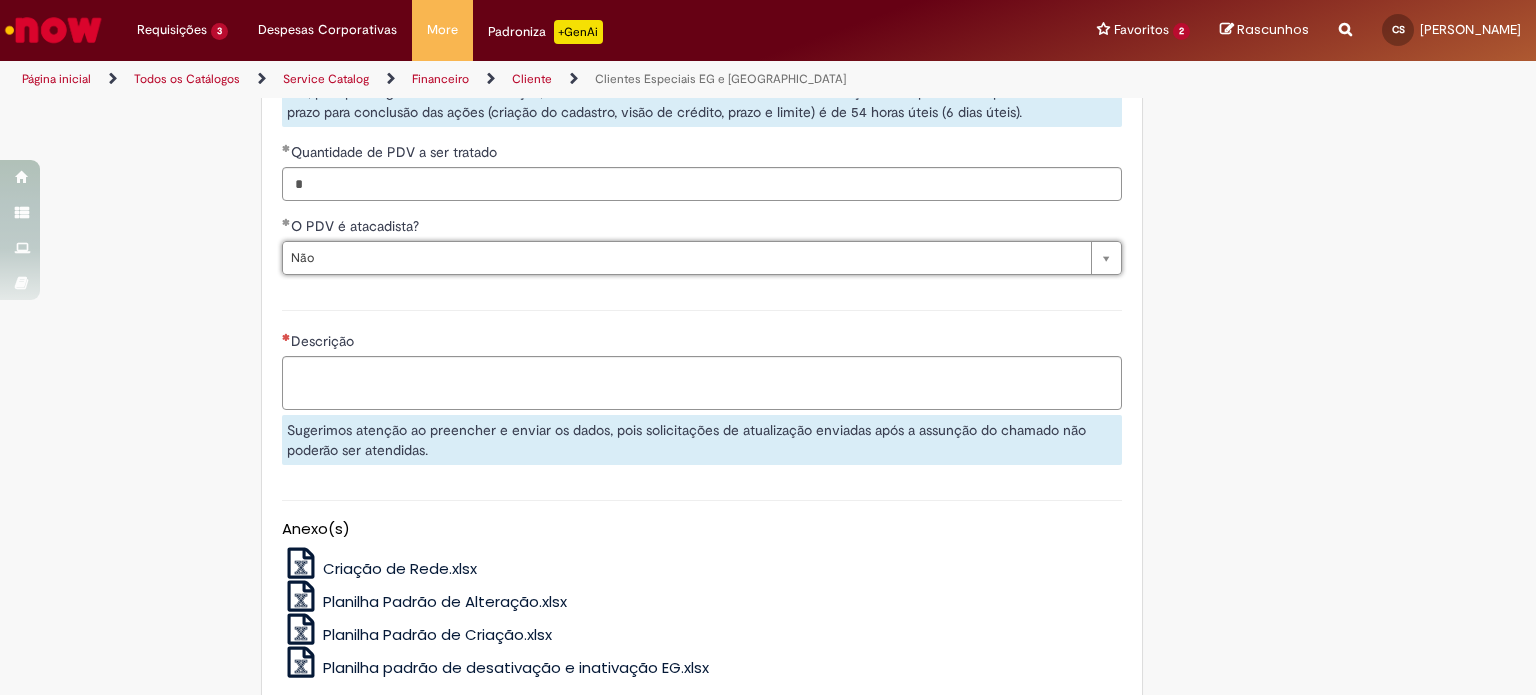 click on "Descrição" at bounding box center (702, 343) 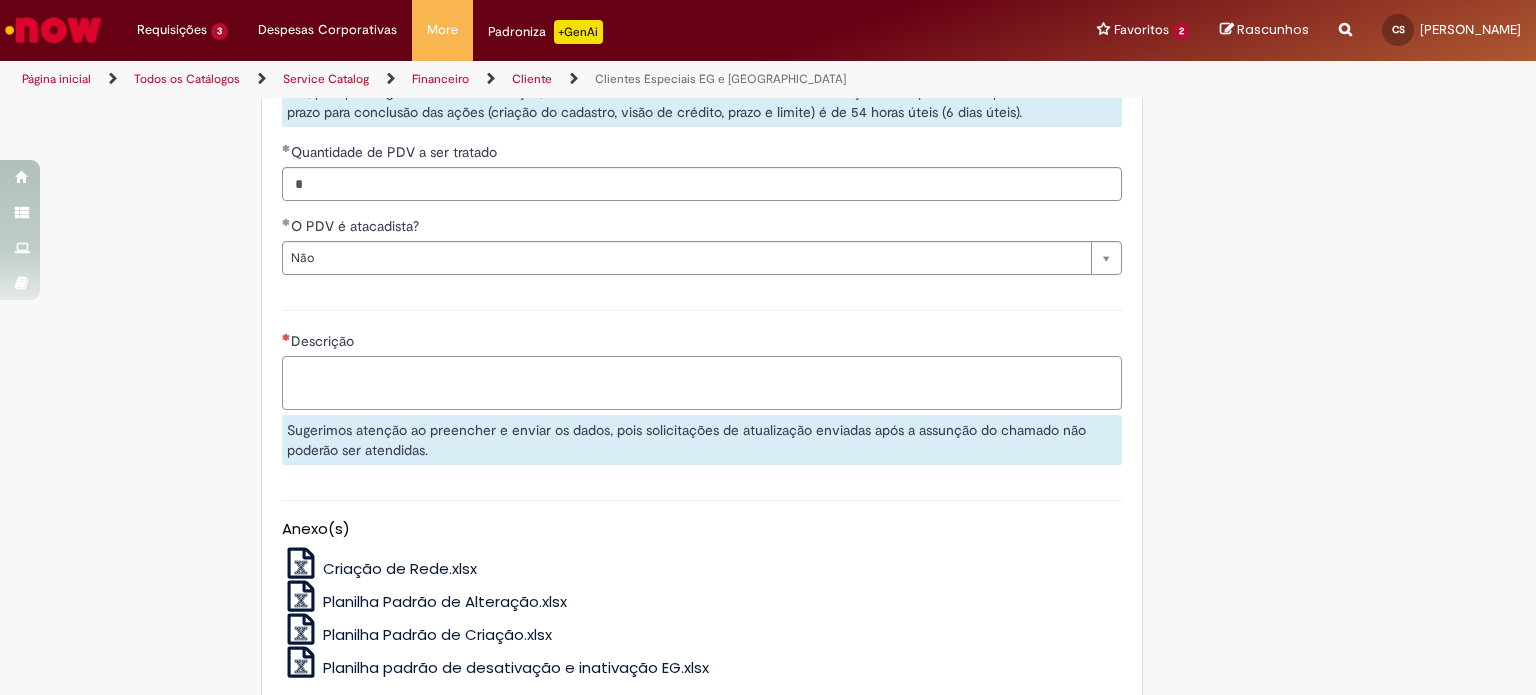 click on "Descrição" at bounding box center [702, 383] 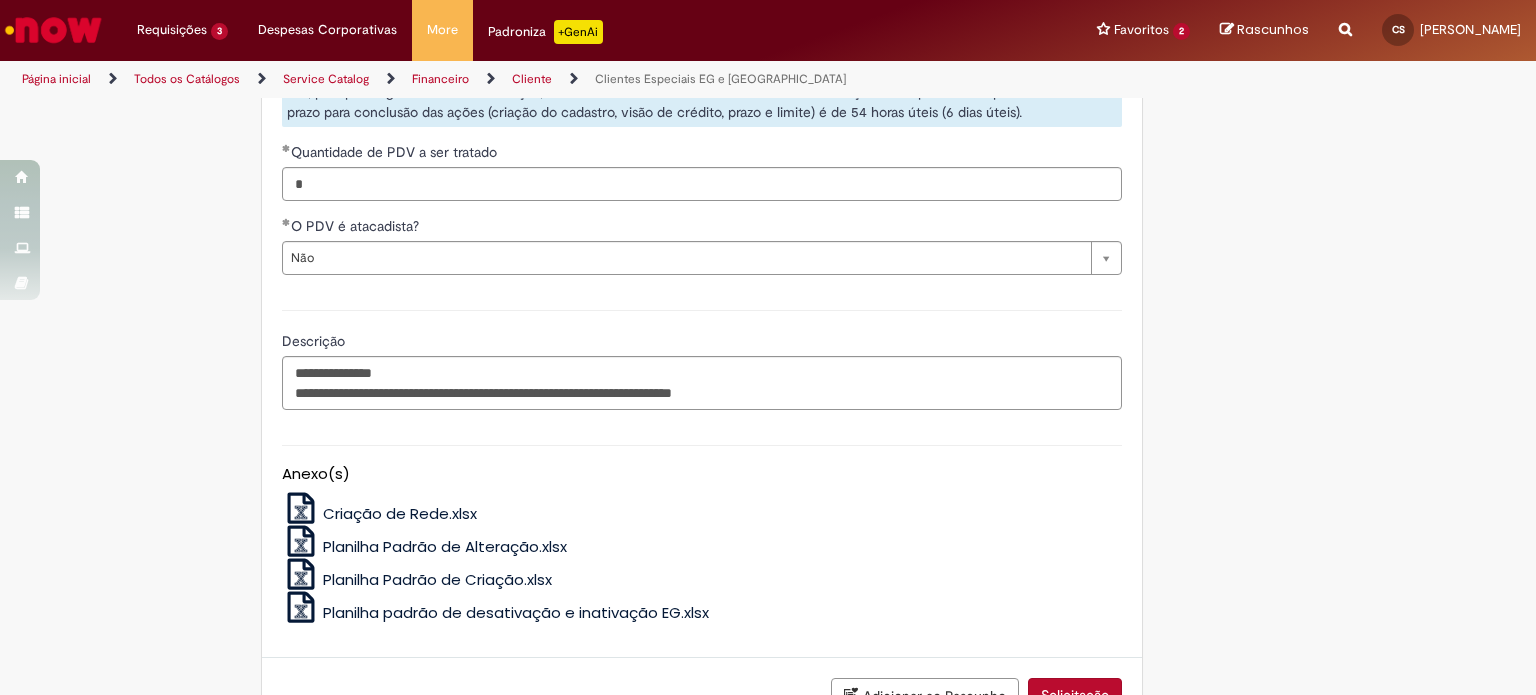 click on "Planilha padrão de desativação e inativação EG.xlsx" at bounding box center [516, 612] 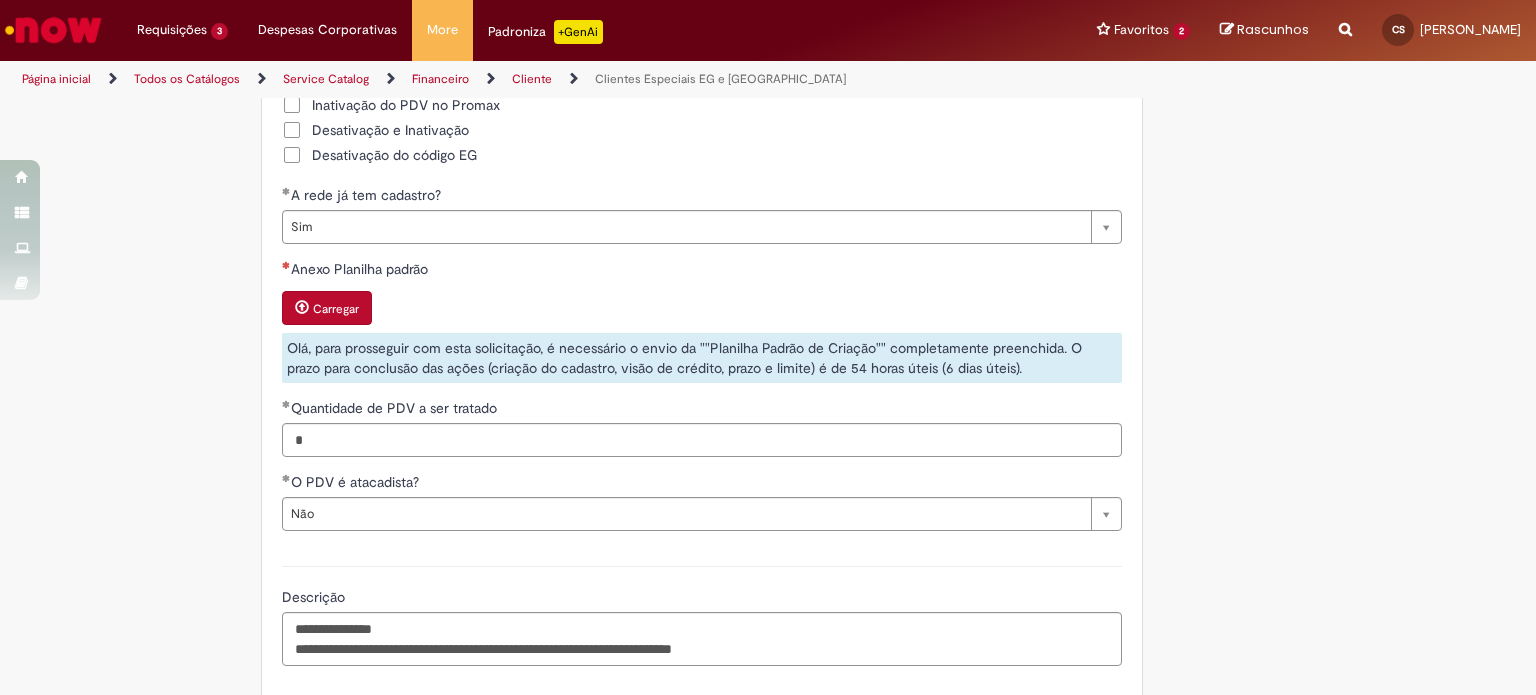 scroll, scrollTop: 1100, scrollLeft: 0, axis: vertical 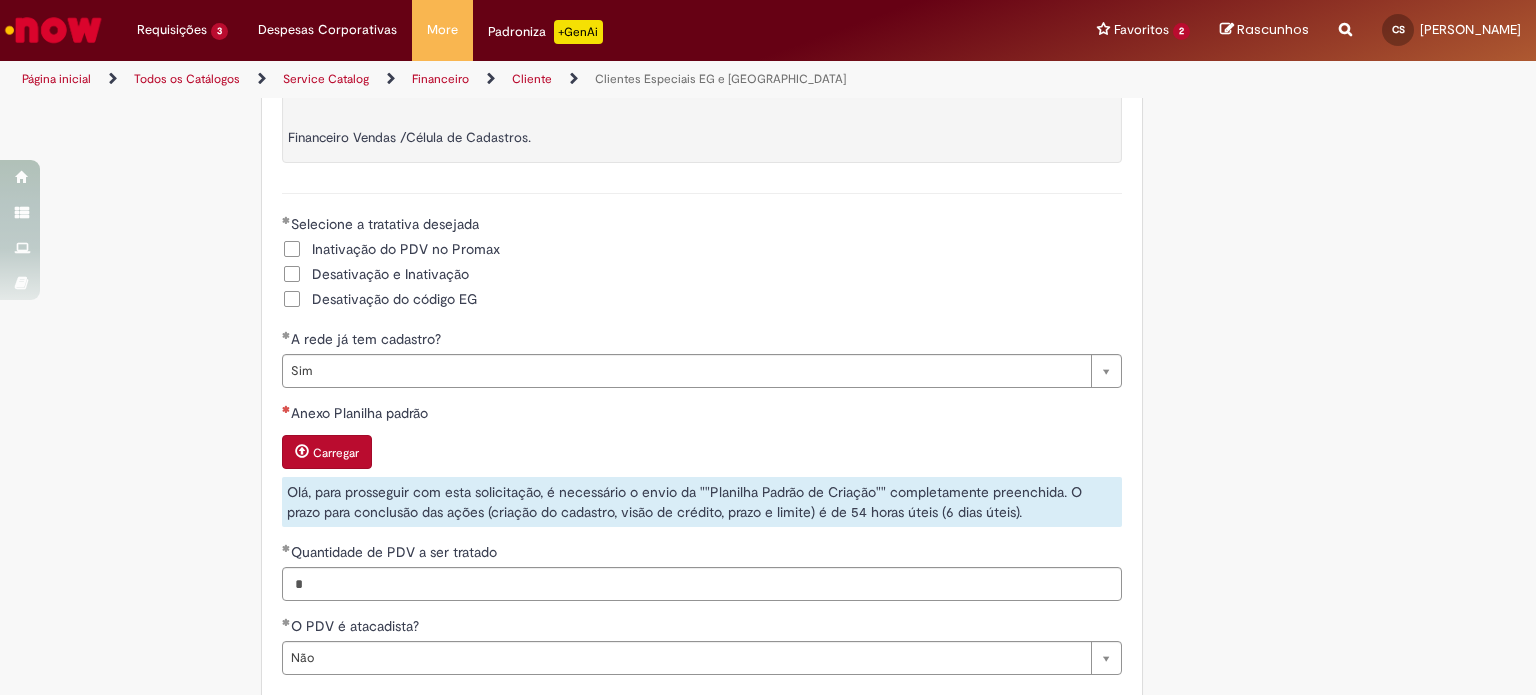 click on "Carregar" at bounding box center (336, 453) 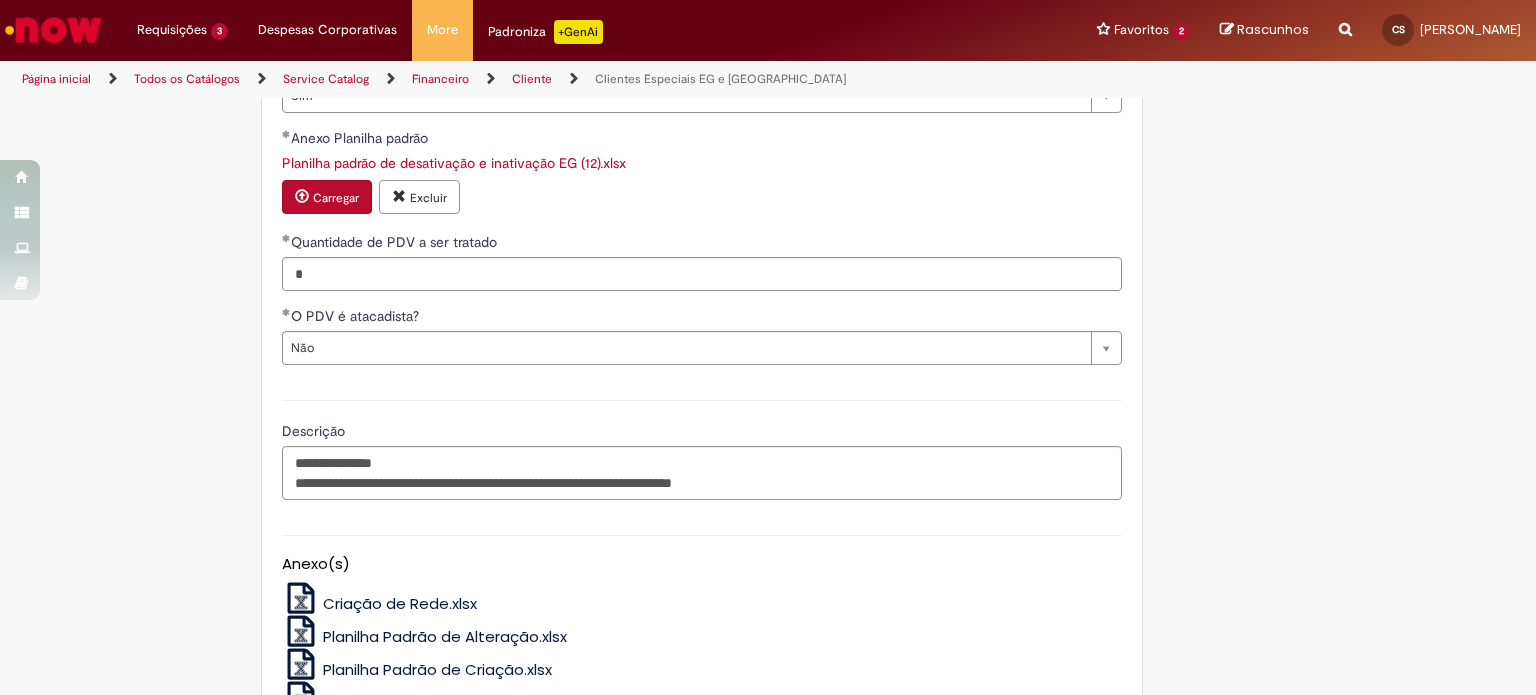scroll, scrollTop: 1422, scrollLeft: 0, axis: vertical 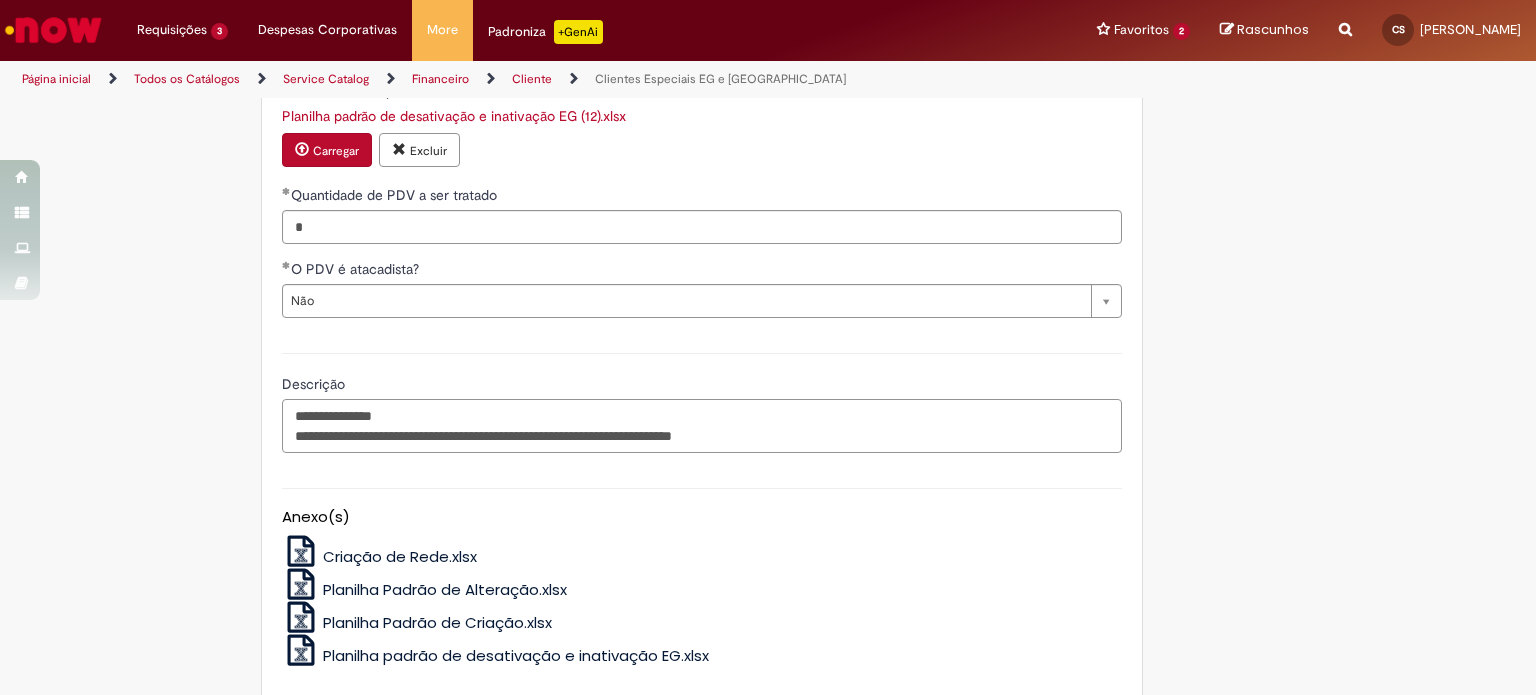 click on "**********" at bounding box center (702, 426) 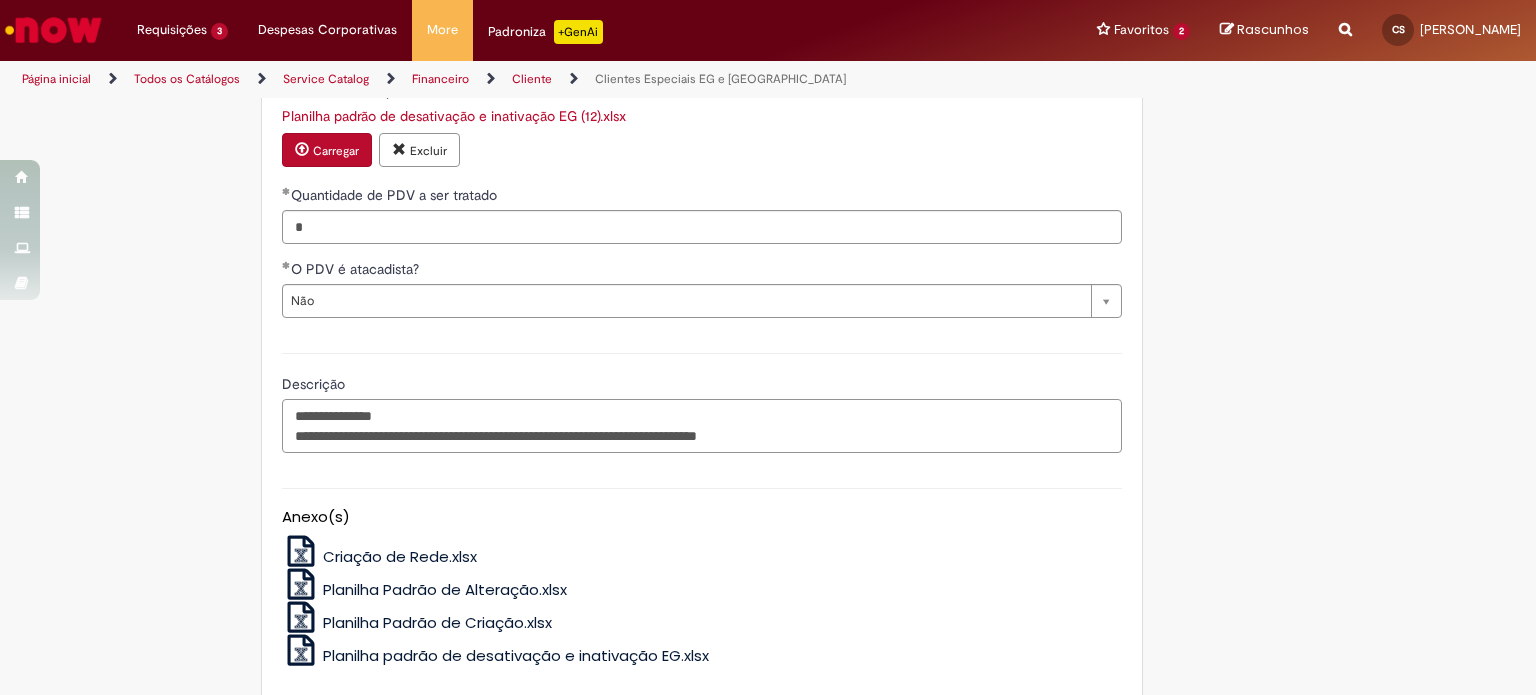 click on "**********" at bounding box center (702, 426) 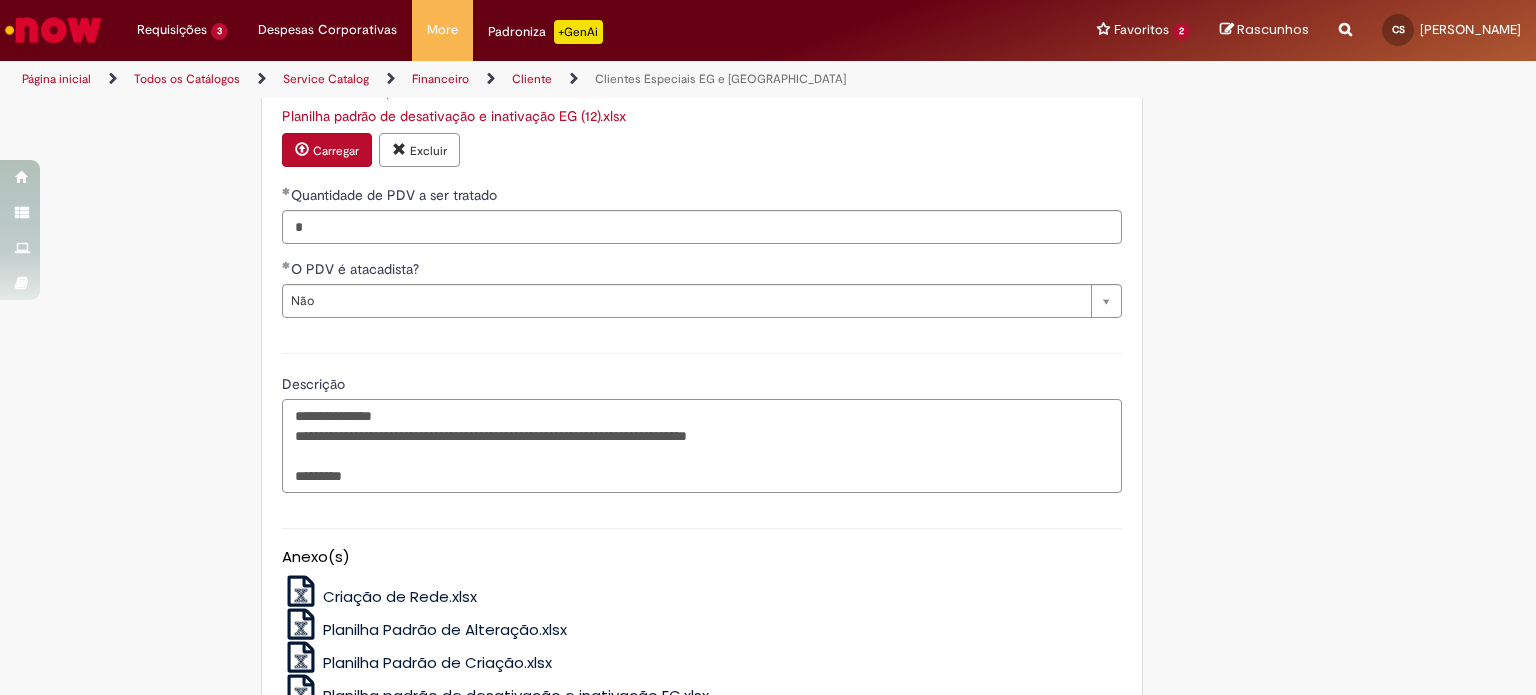scroll, scrollTop: 1562, scrollLeft: 0, axis: vertical 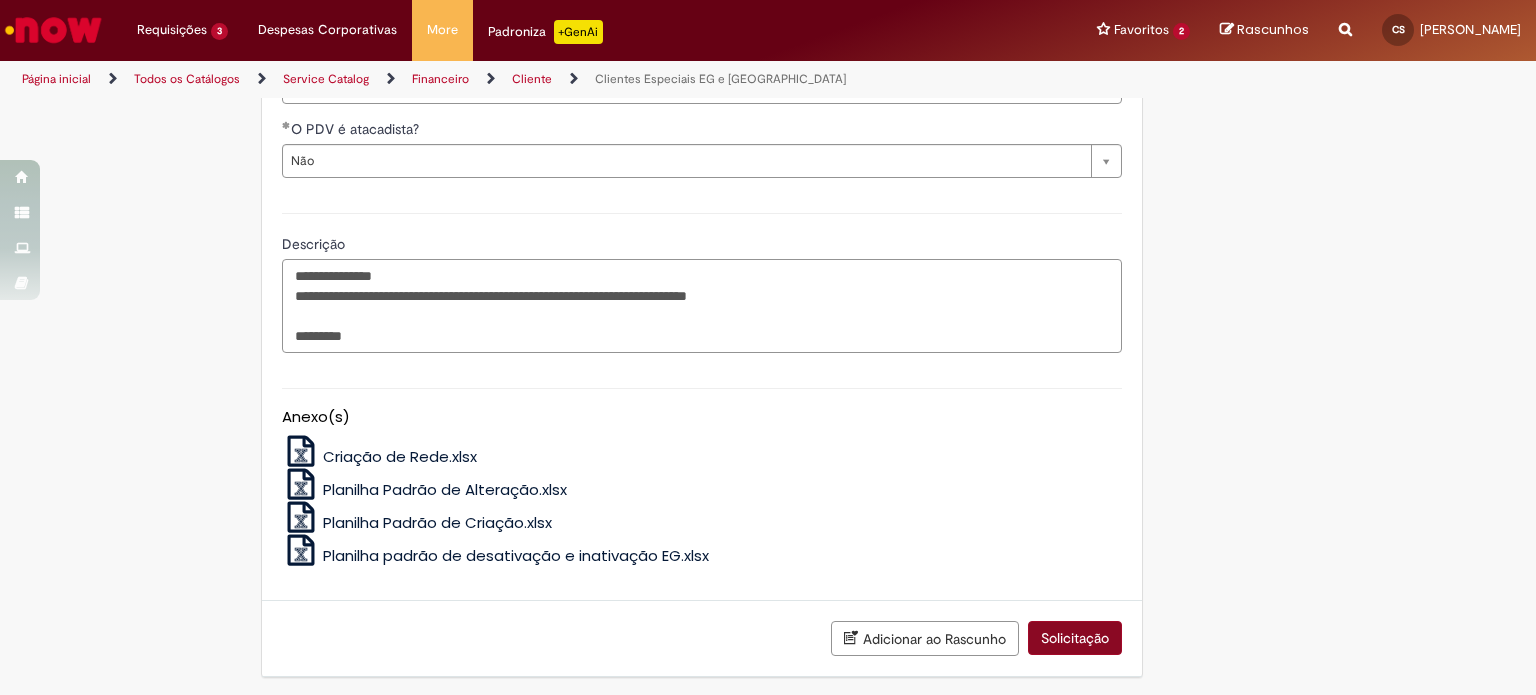 type on "**********" 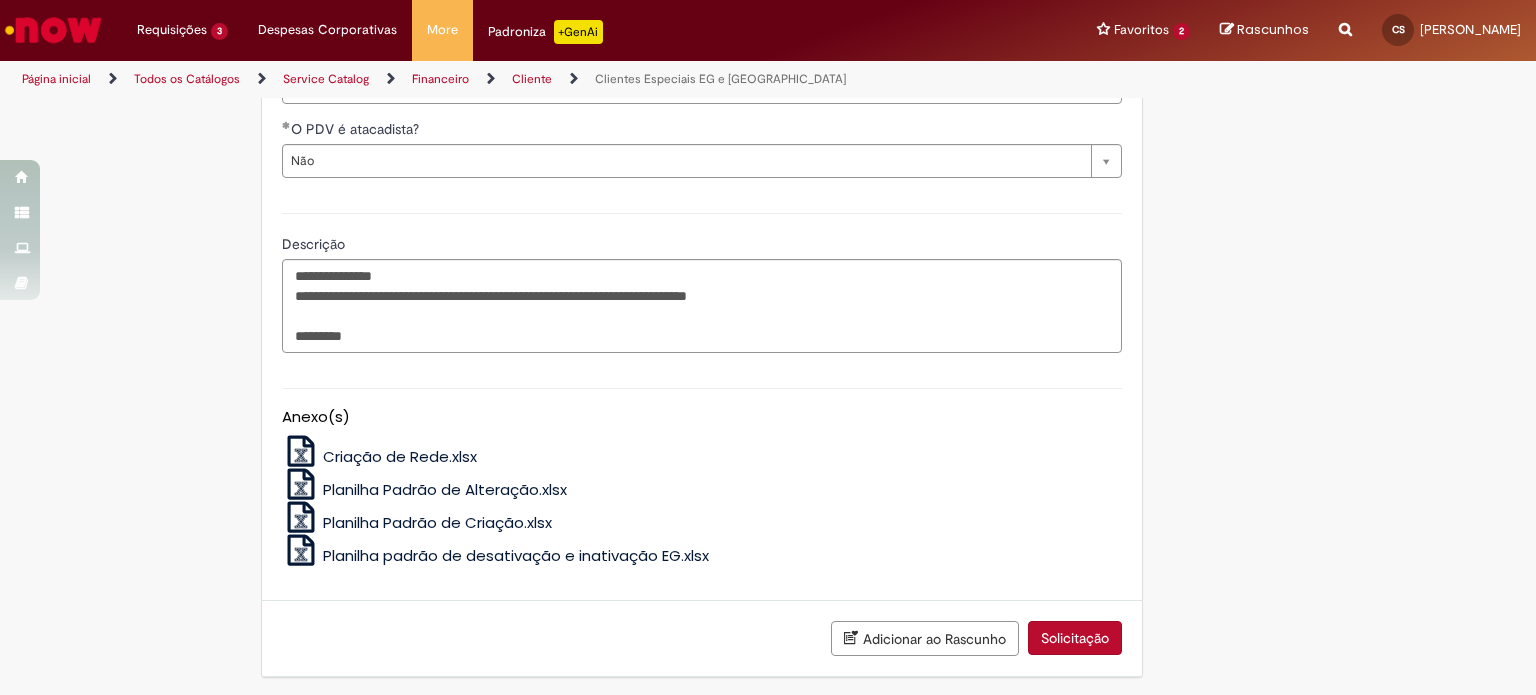 click on "Solicitação" at bounding box center (1075, 638) 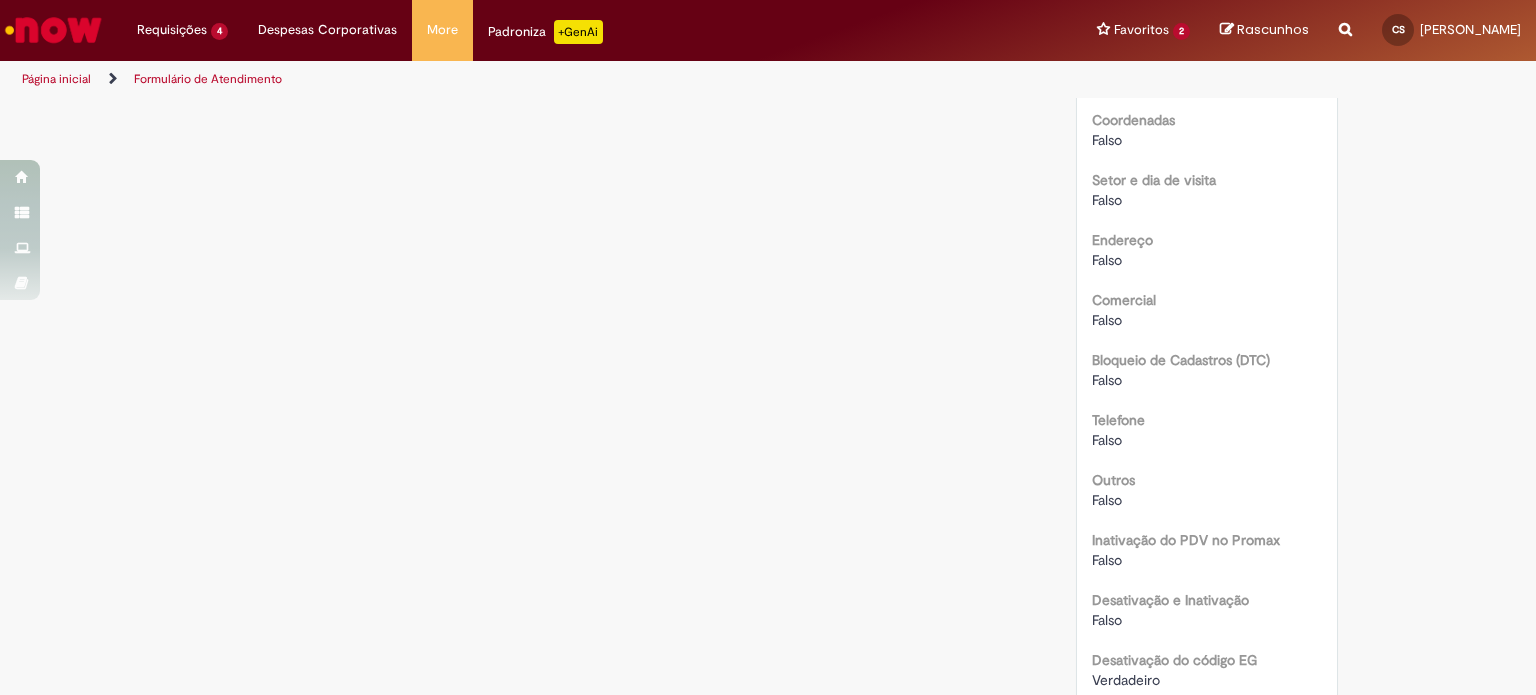 scroll, scrollTop: 0, scrollLeft: 0, axis: both 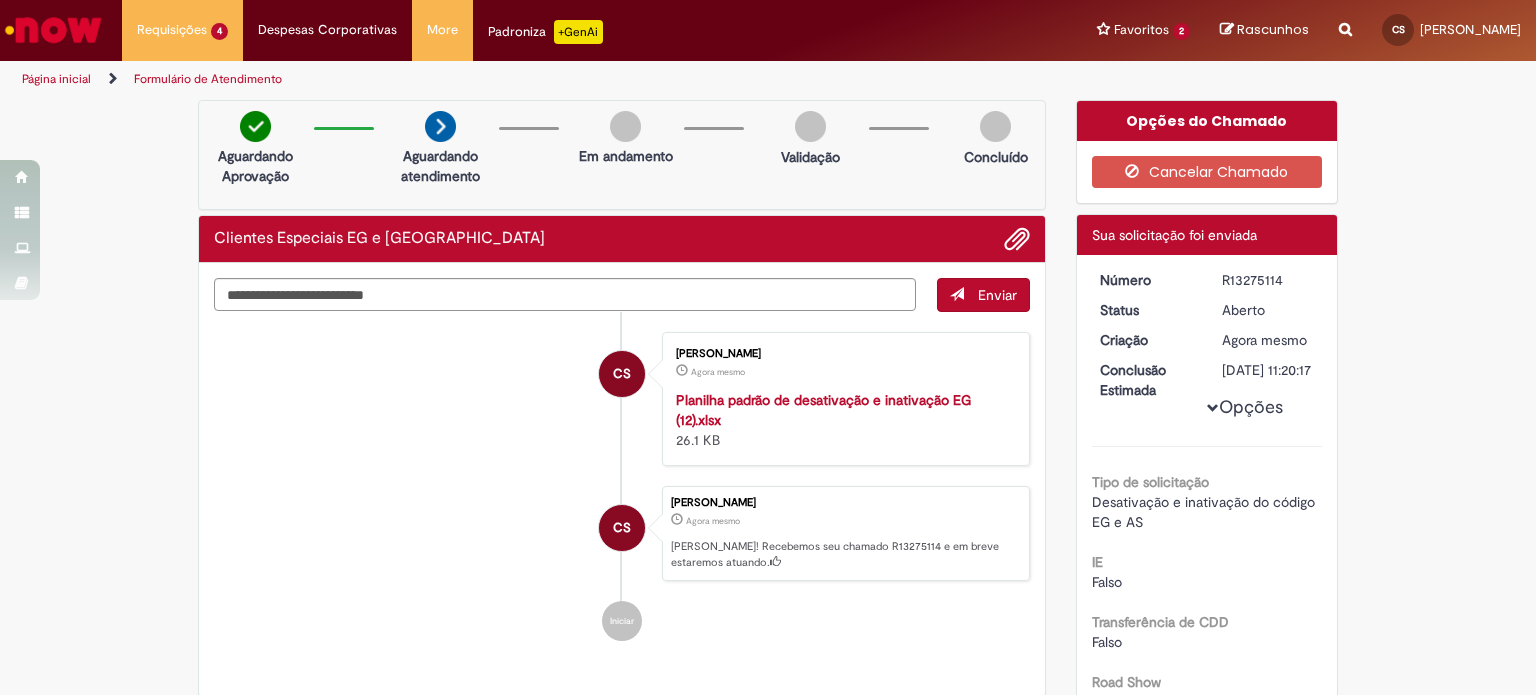 drag, startPoint x: 1285, startPoint y: 279, endPoint x: 1202, endPoint y: 279, distance: 83 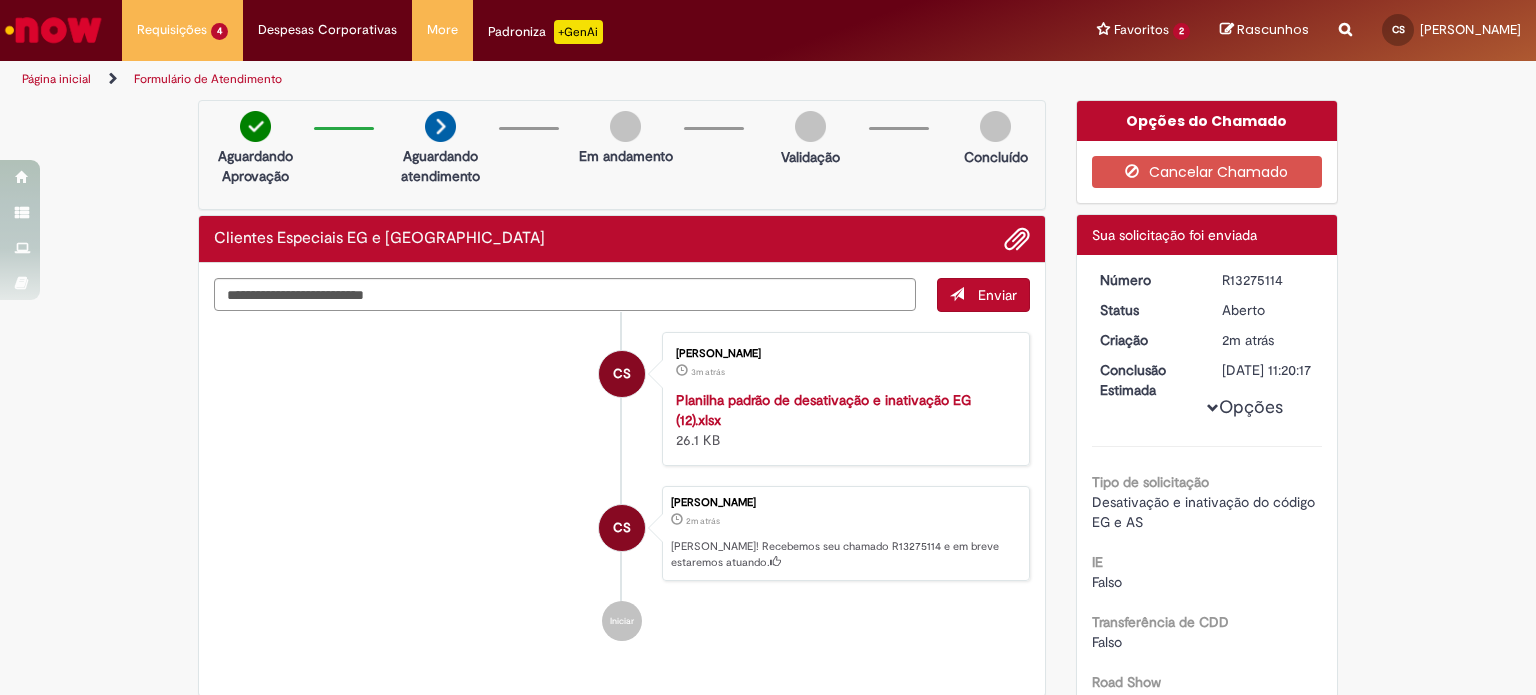 click at bounding box center (53, 30) 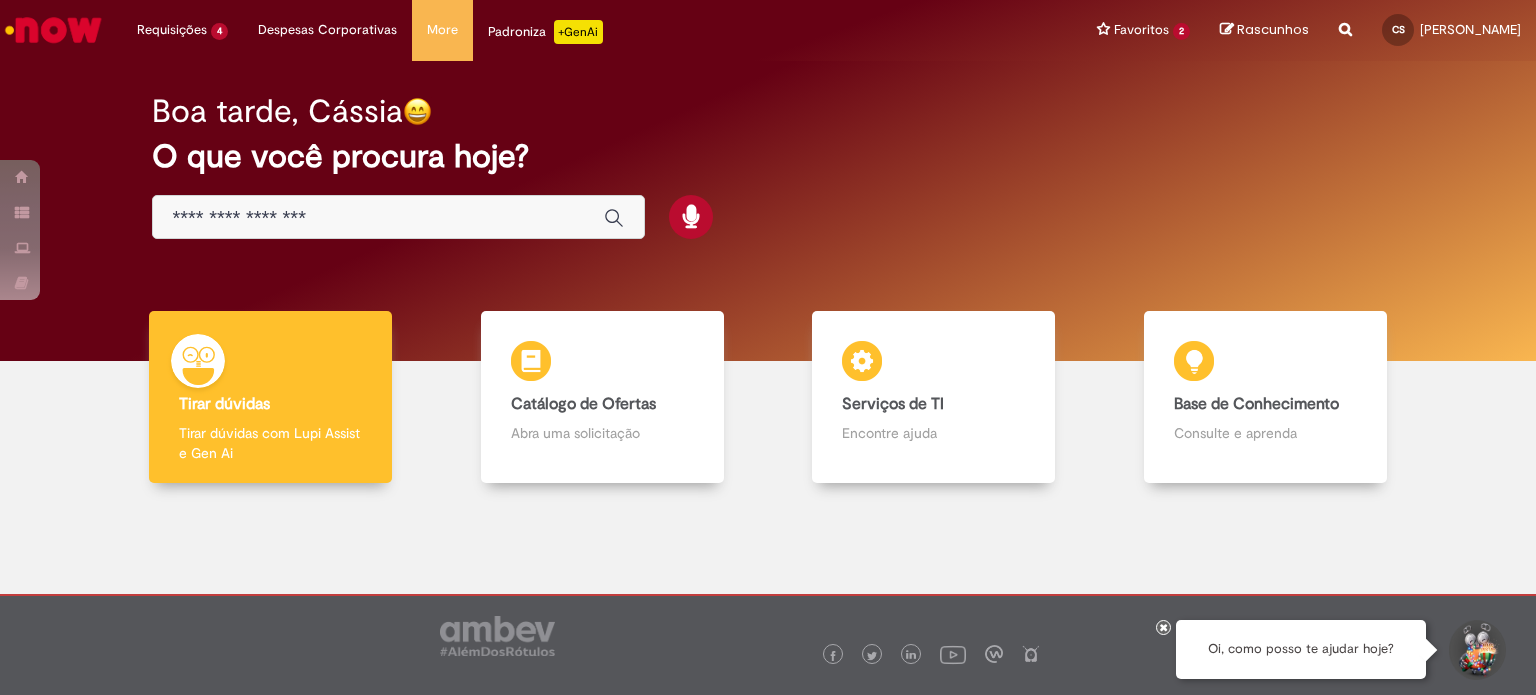 scroll, scrollTop: 0, scrollLeft: 0, axis: both 